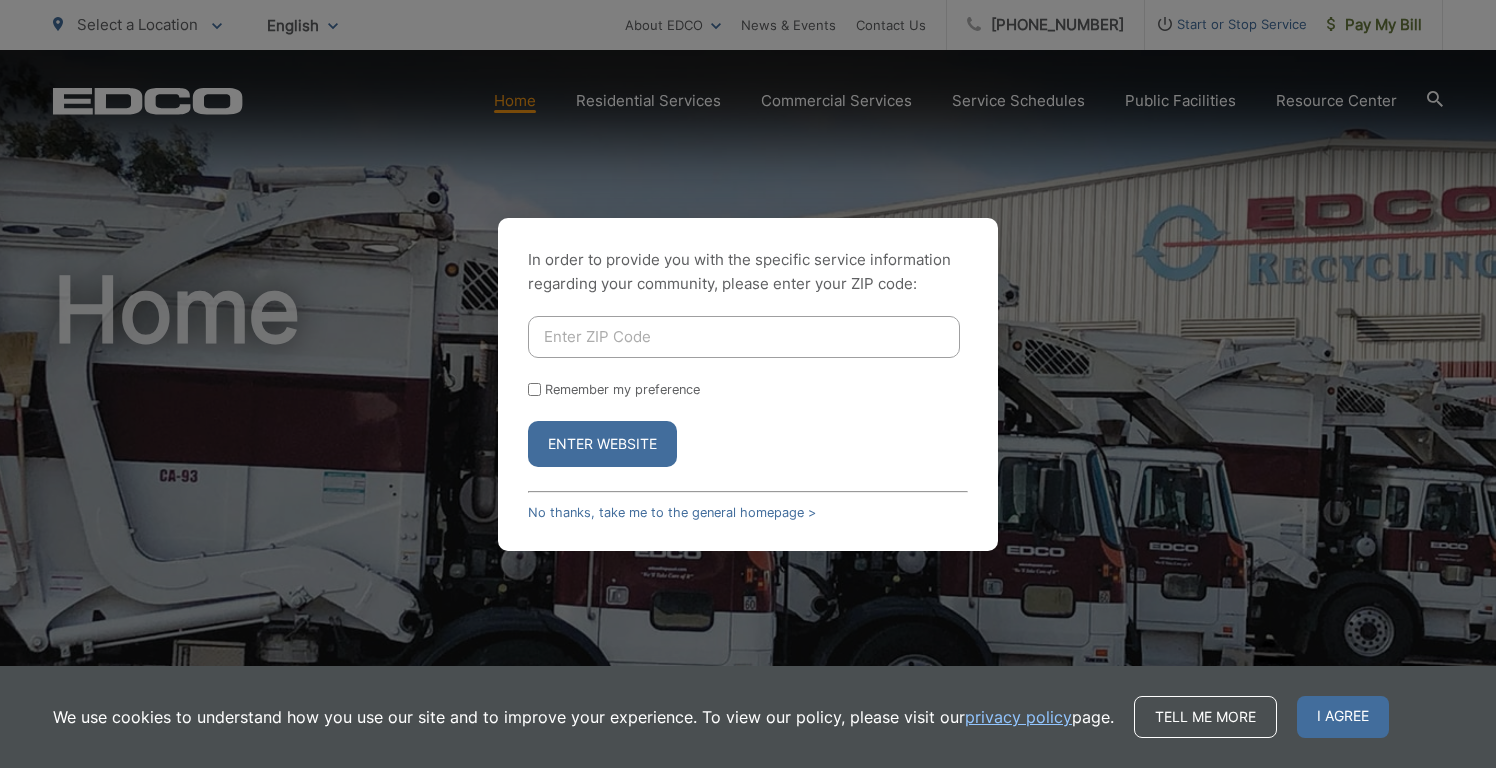 scroll, scrollTop: 0, scrollLeft: 0, axis: both 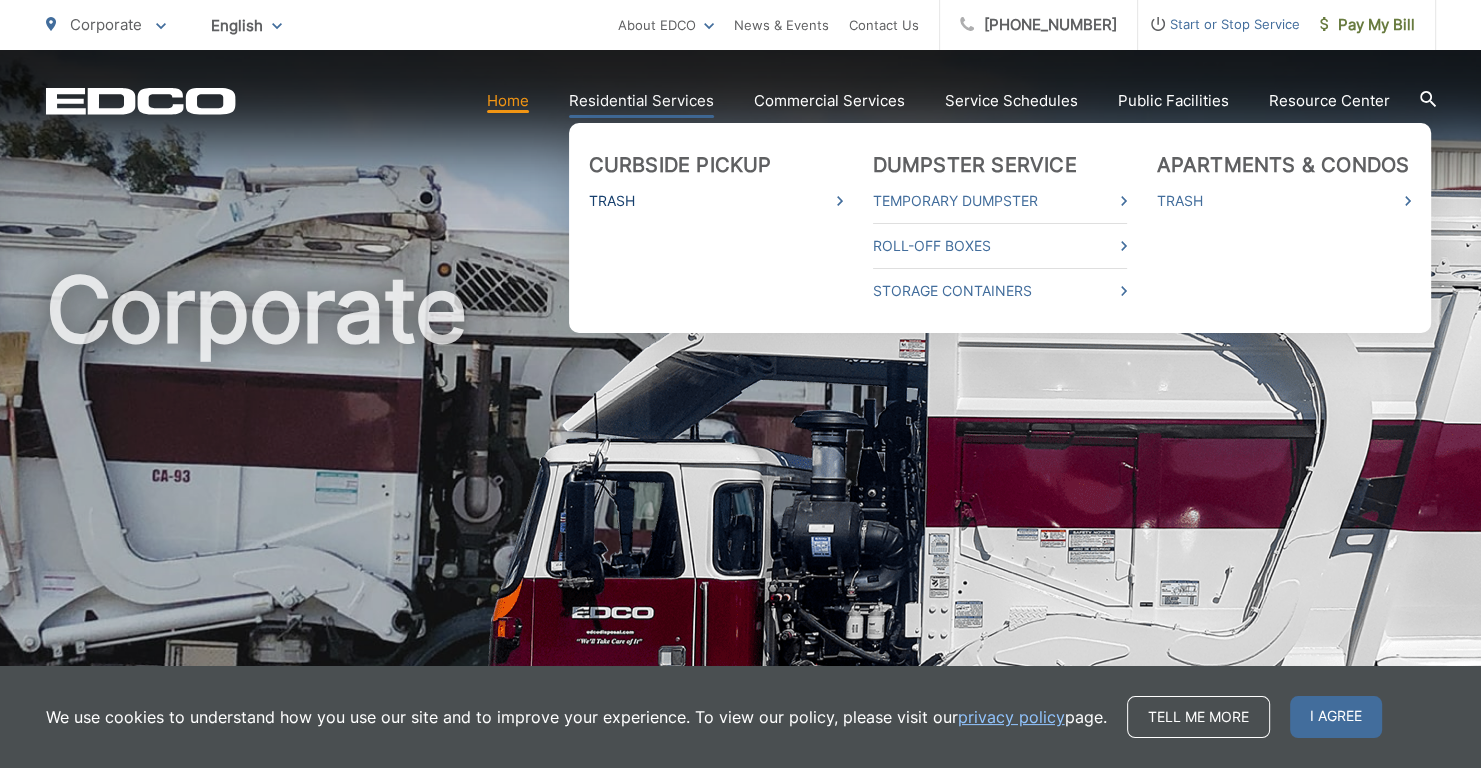 click on "Trash" at bounding box center [716, 201] 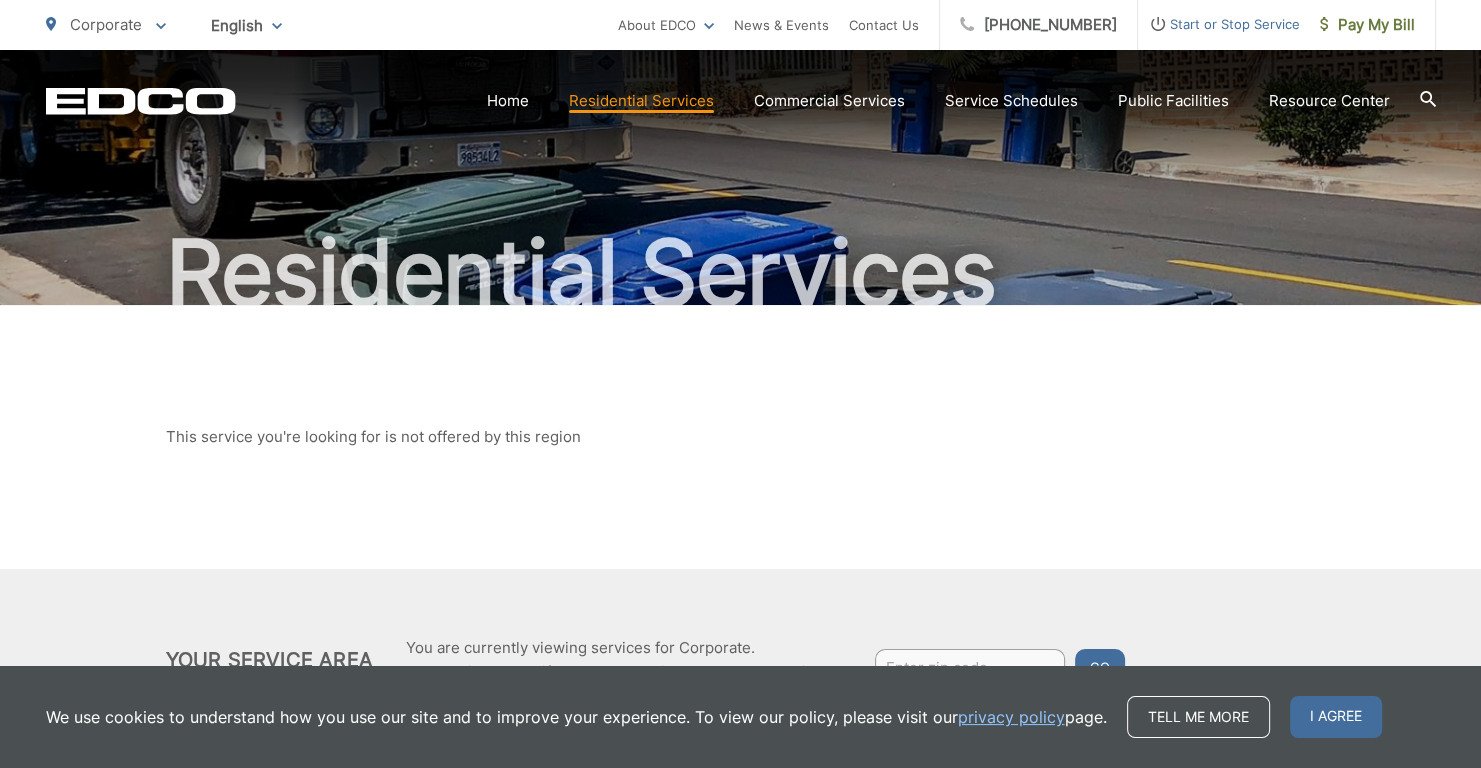 scroll, scrollTop: 200, scrollLeft: 0, axis: vertical 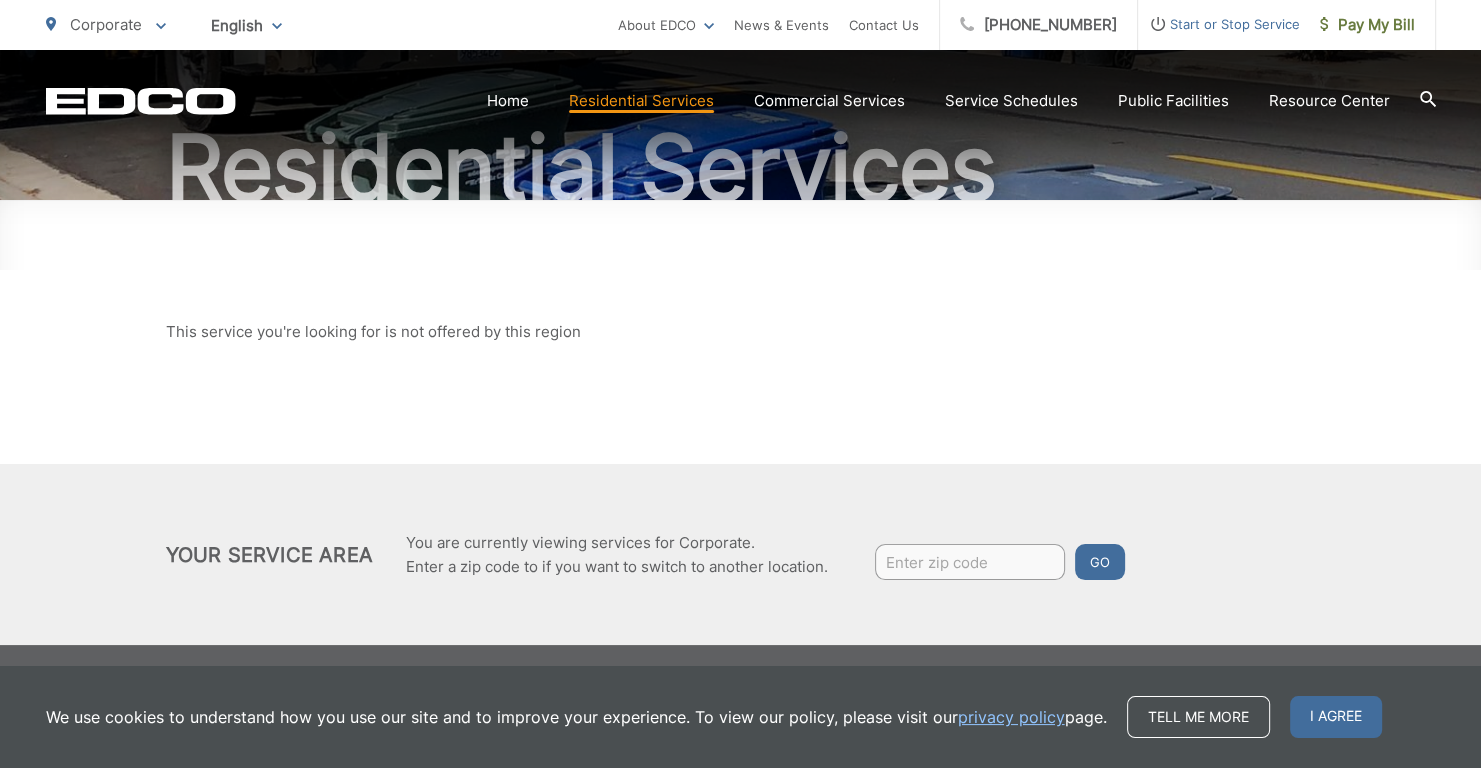 click at bounding box center (970, 562) 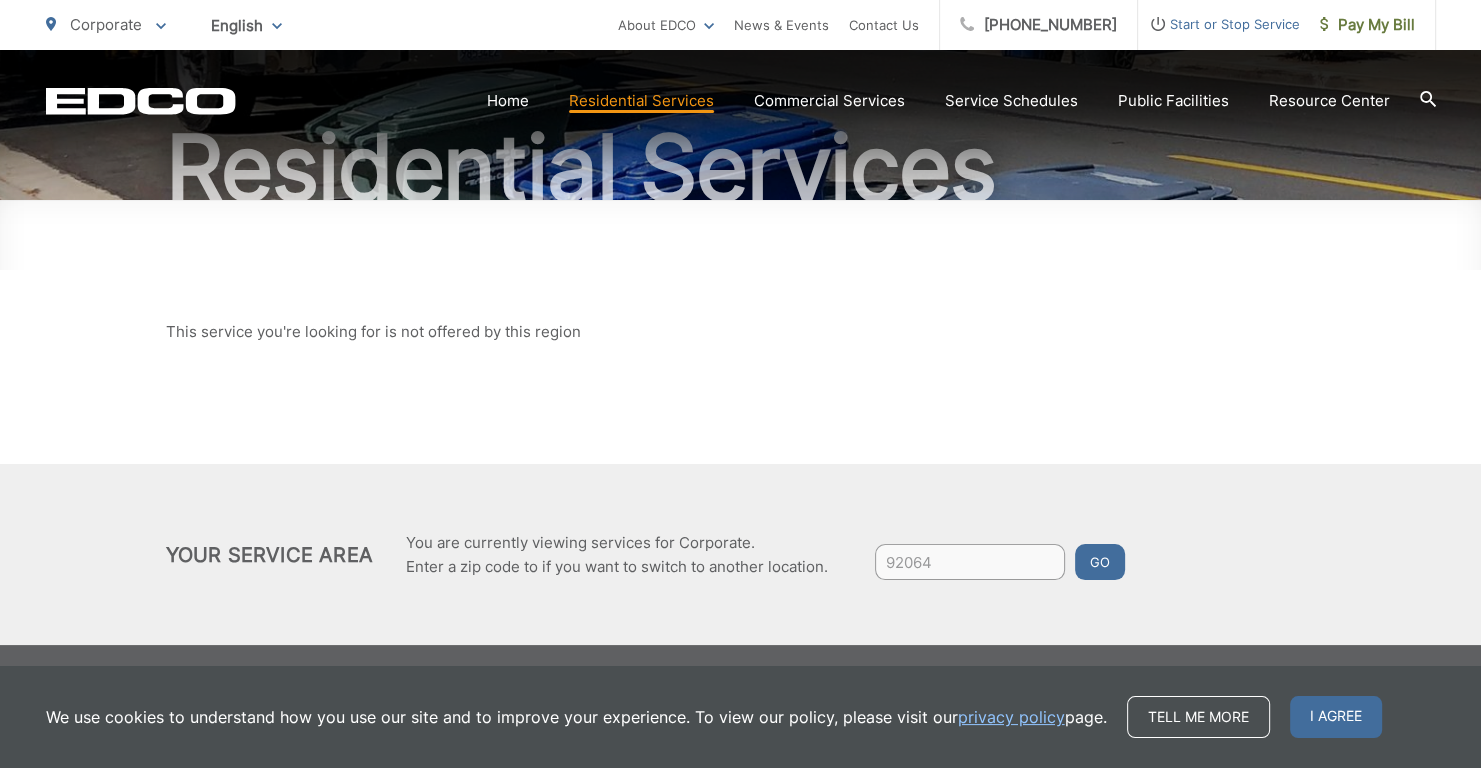 type on "92064" 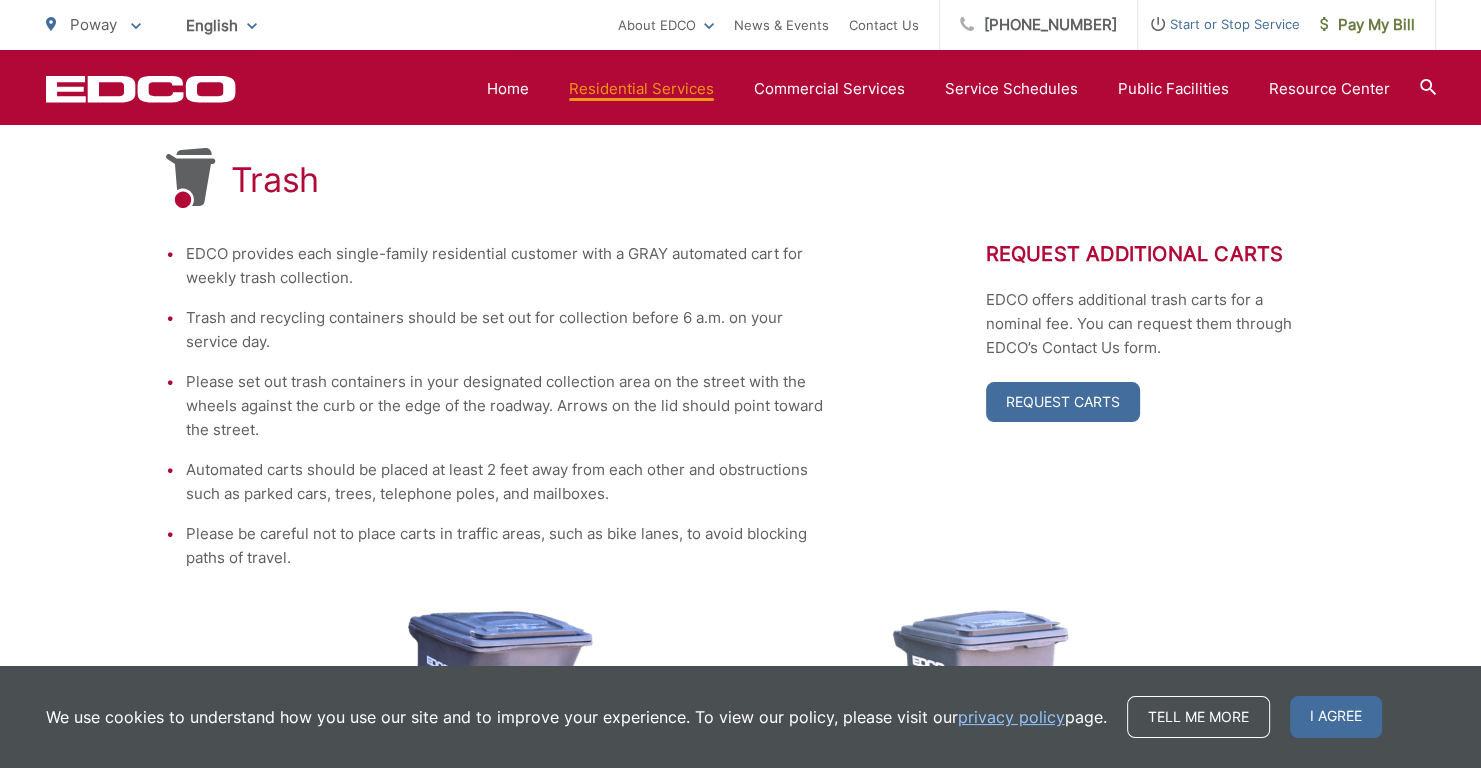 scroll, scrollTop: 0, scrollLeft: 0, axis: both 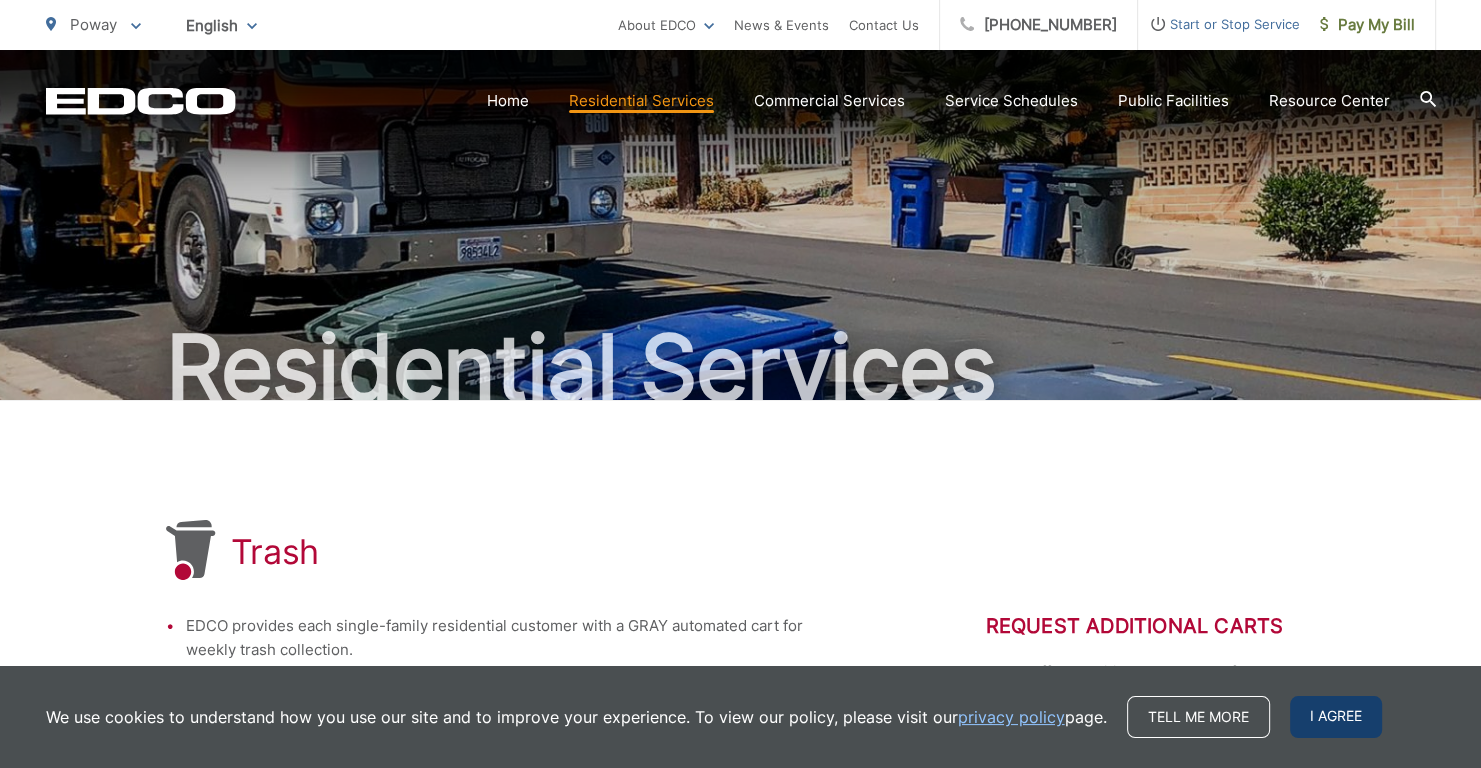 click on "I agree" at bounding box center [1336, 717] 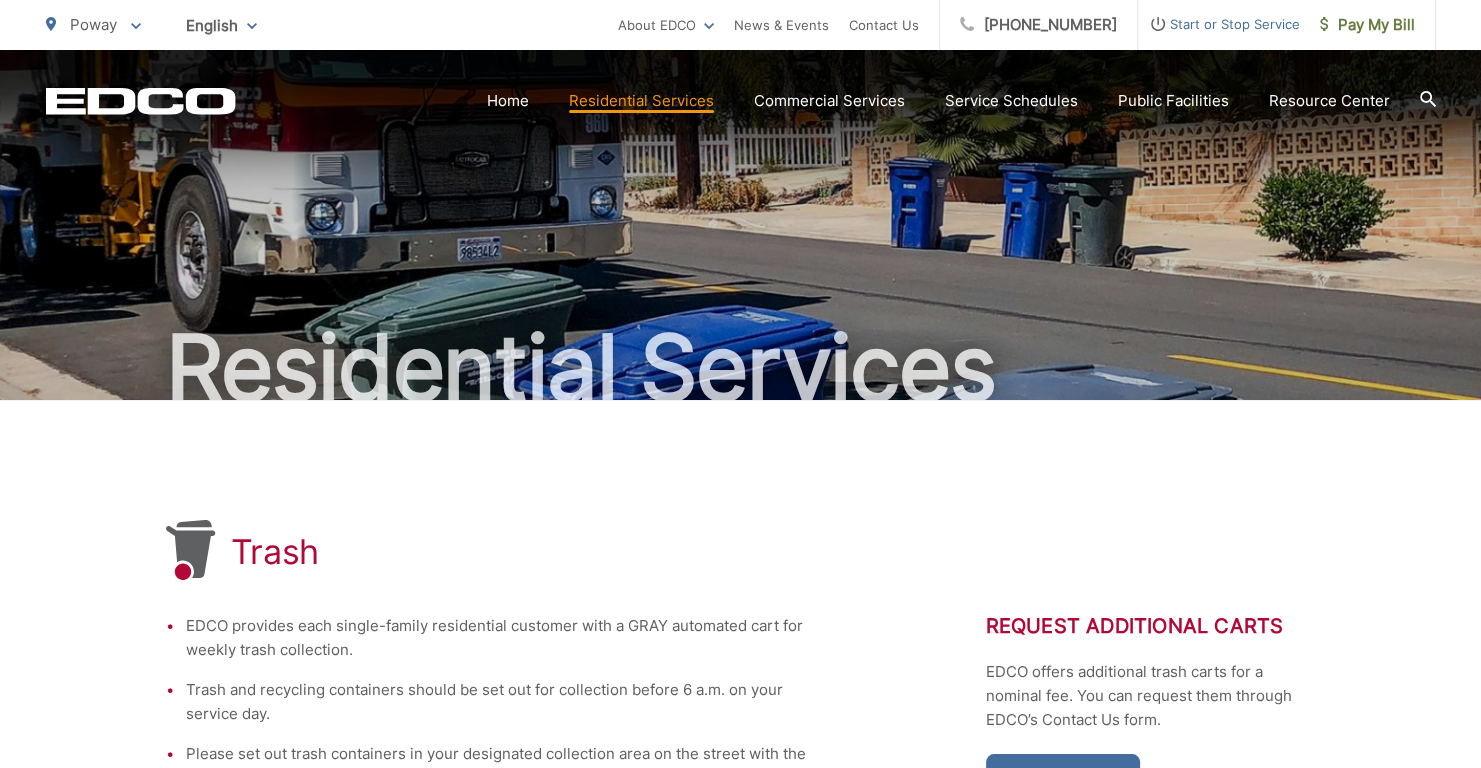click on "Start or Stop Service" at bounding box center (1219, 24) 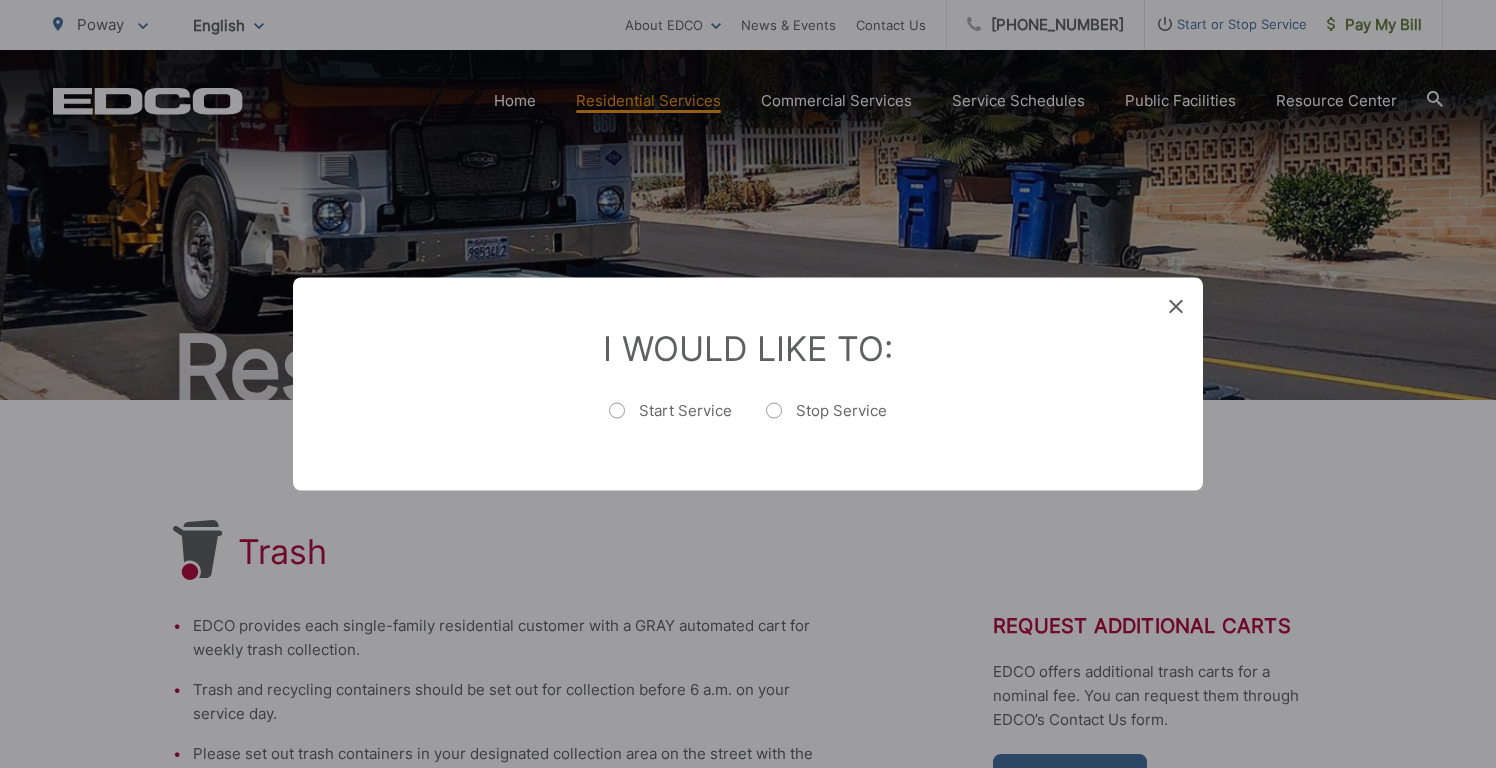 click on "Stop Service" at bounding box center (826, 421) 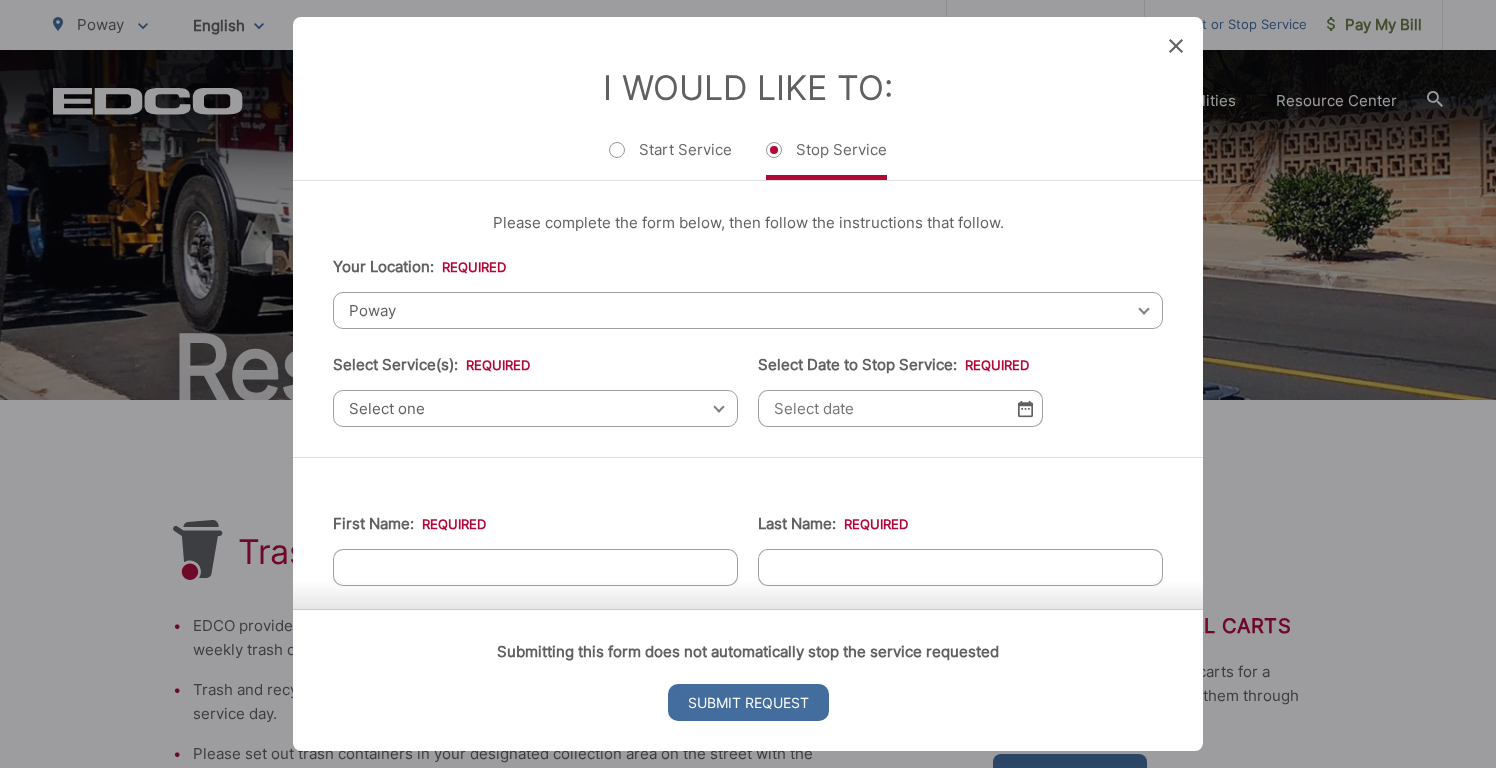 click on "Poway" at bounding box center [748, 310] 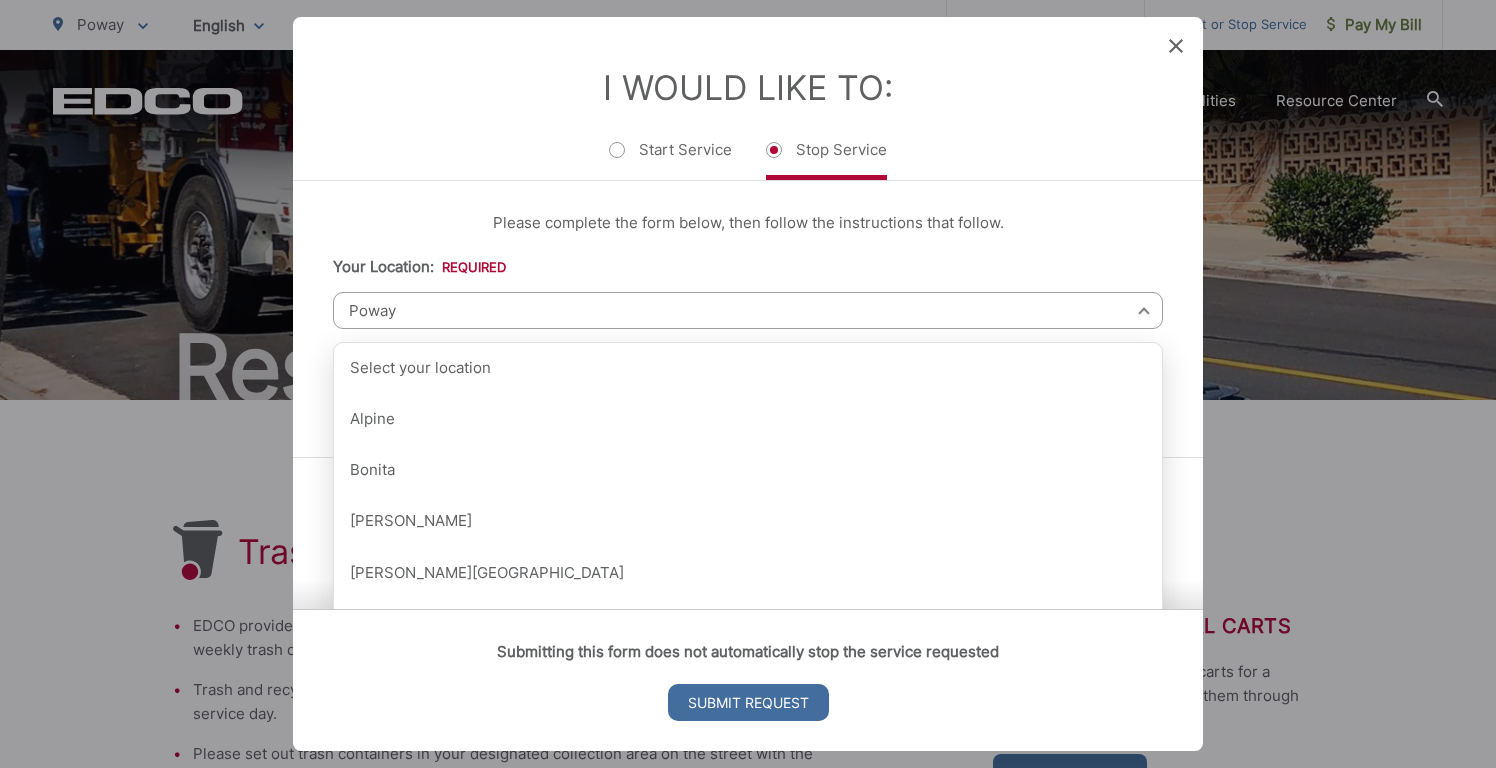 click on "Poway" at bounding box center (748, 310) 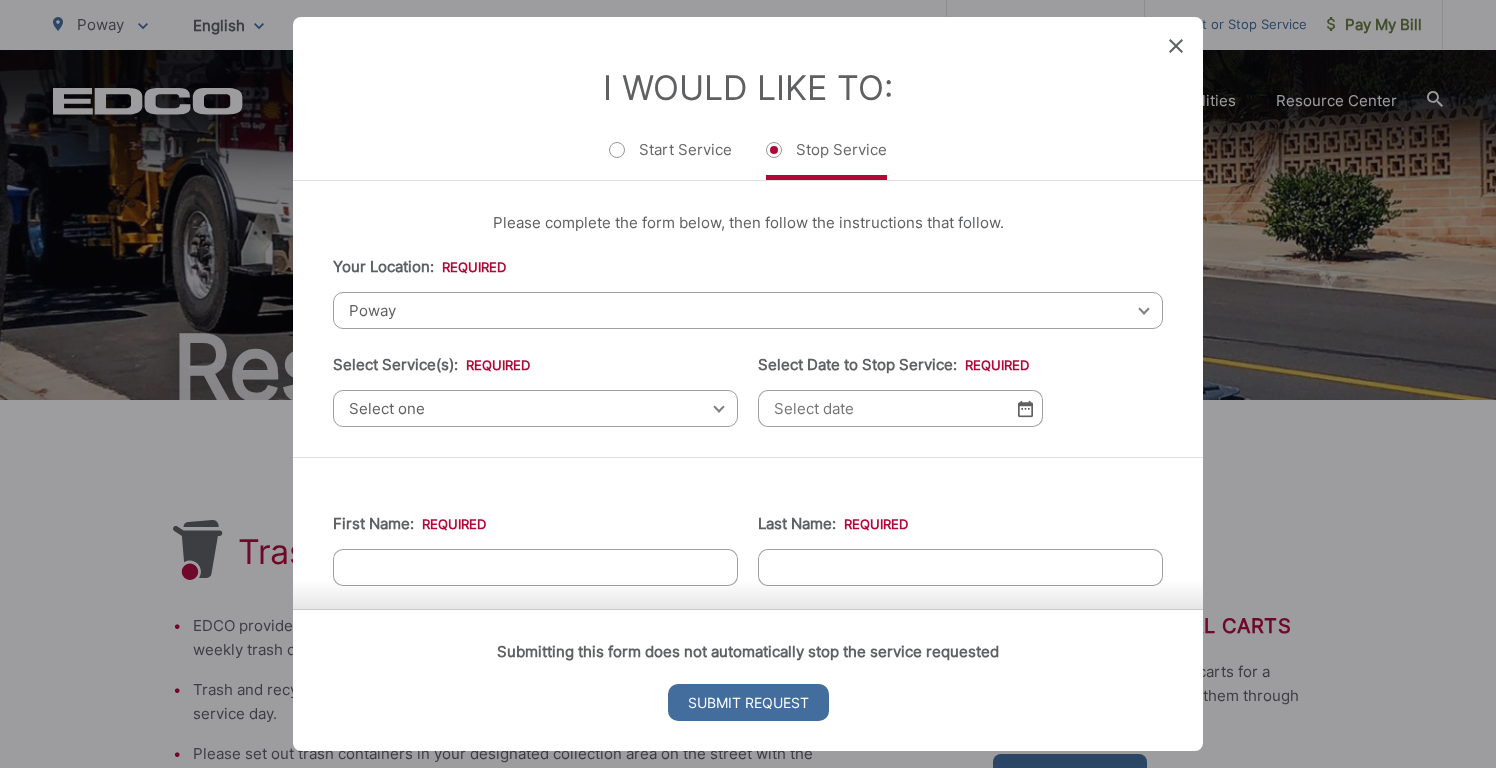 click on "Select one" at bounding box center [535, 408] 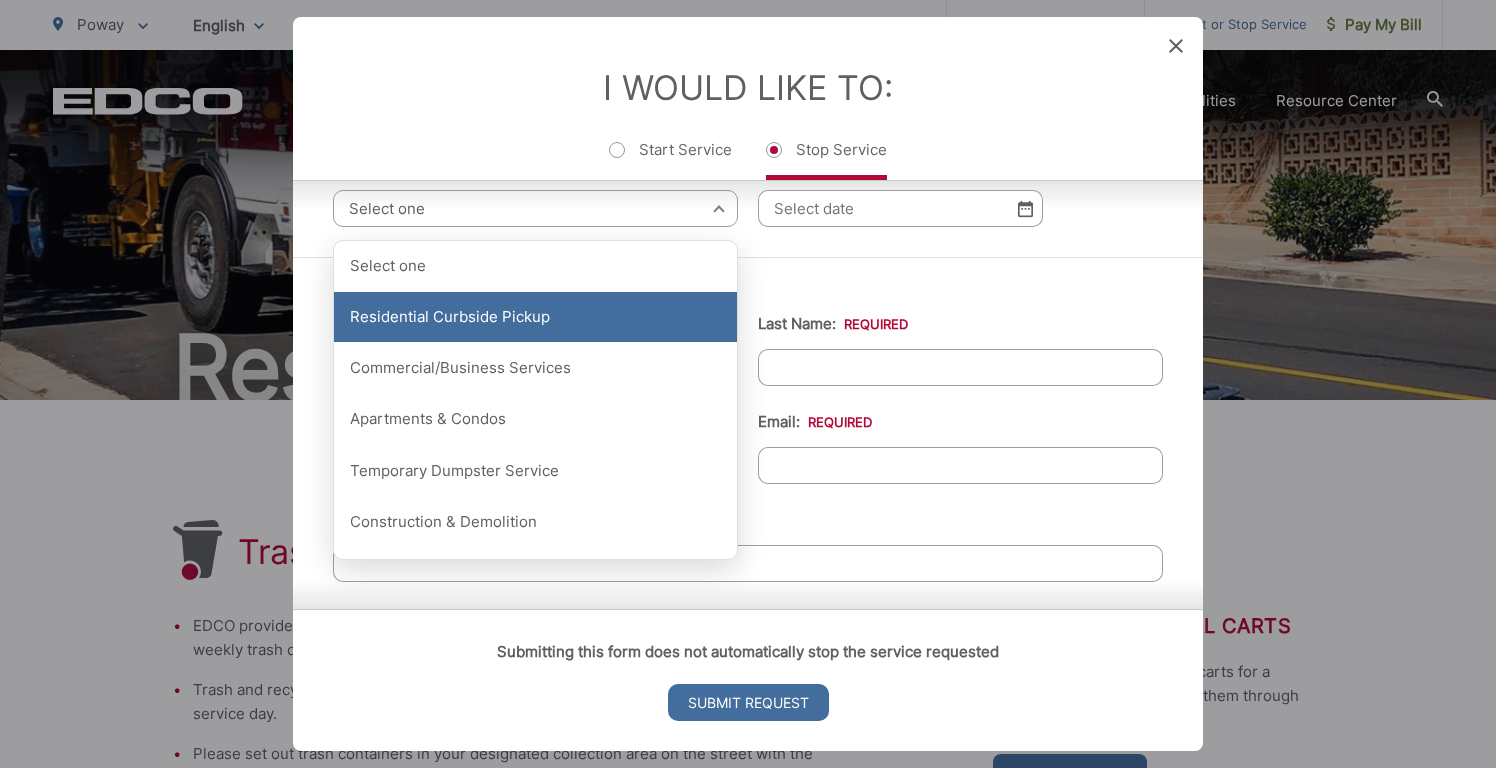 scroll, scrollTop: 202, scrollLeft: 0, axis: vertical 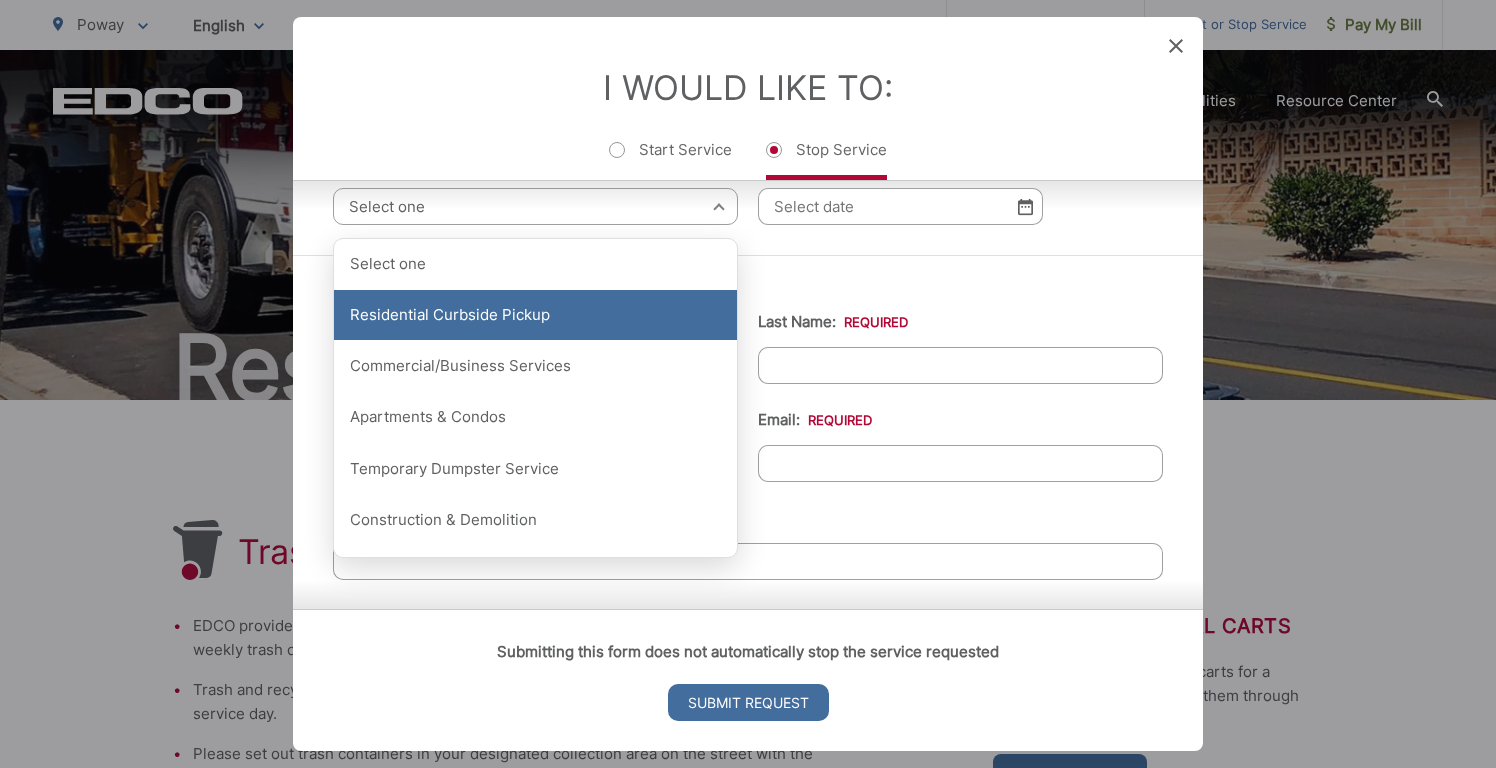 click on "Residential Curbside Pickup" at bounding box center (535, 315) 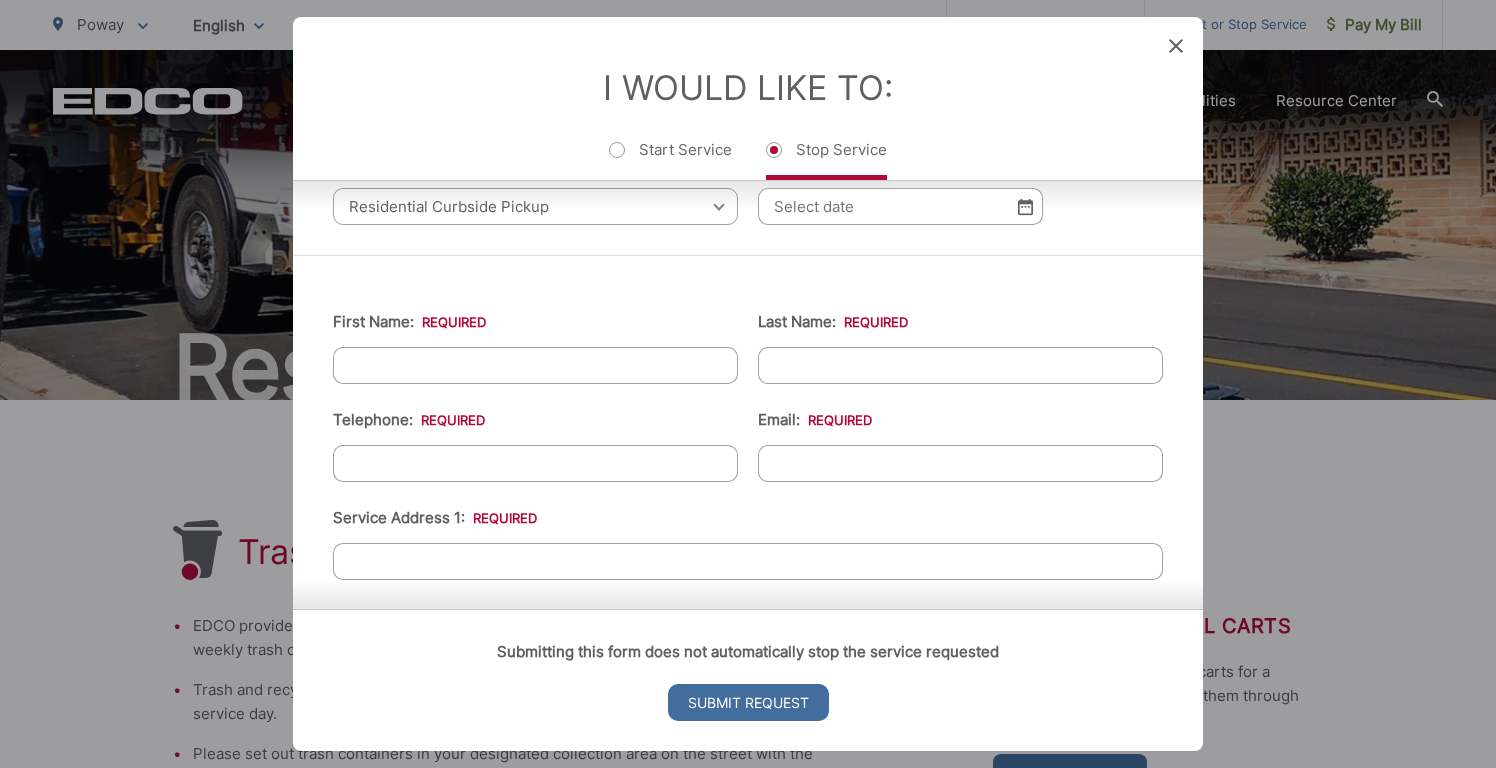 click at bounding box center [1025, 206] 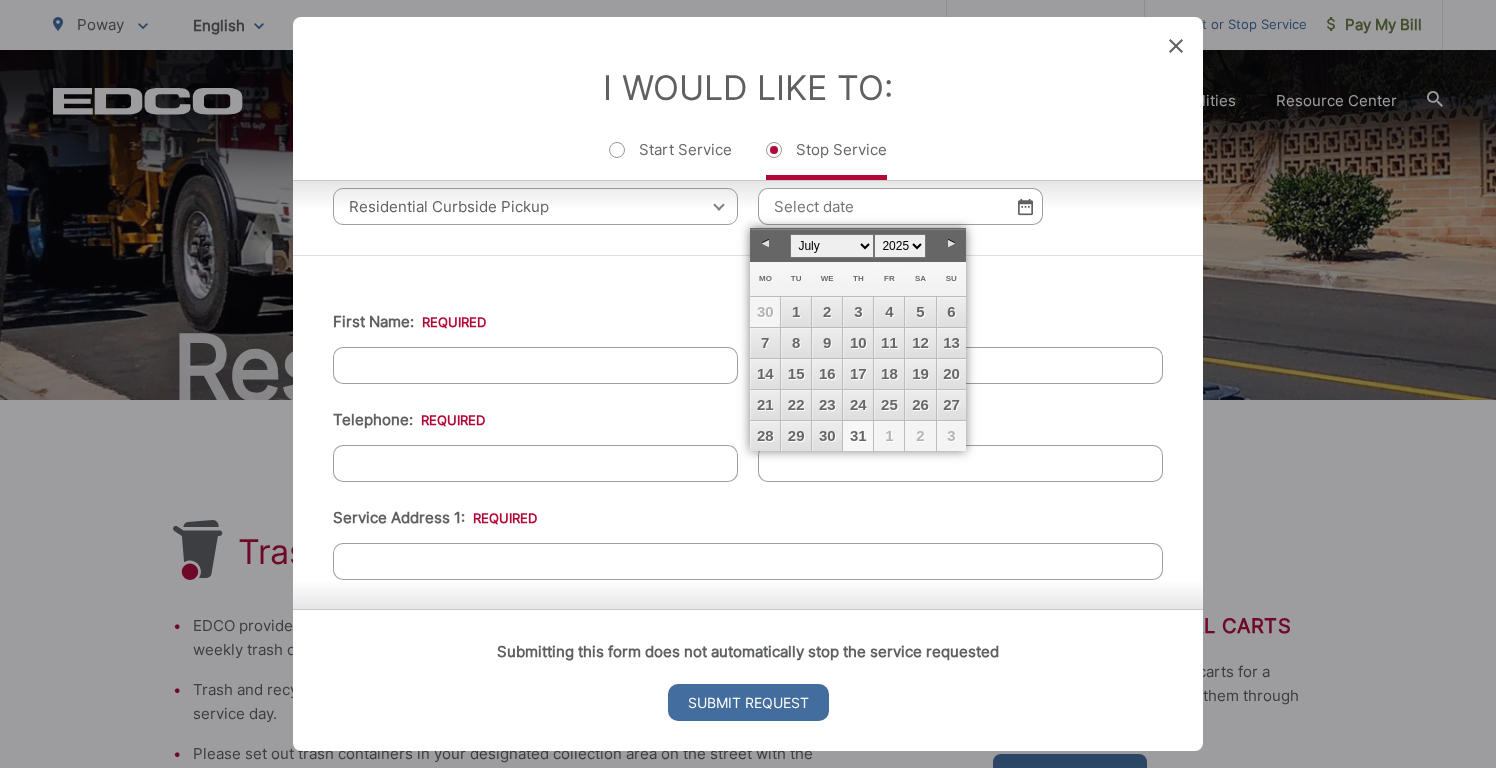 click on "31" at bounding box center [858, 436] 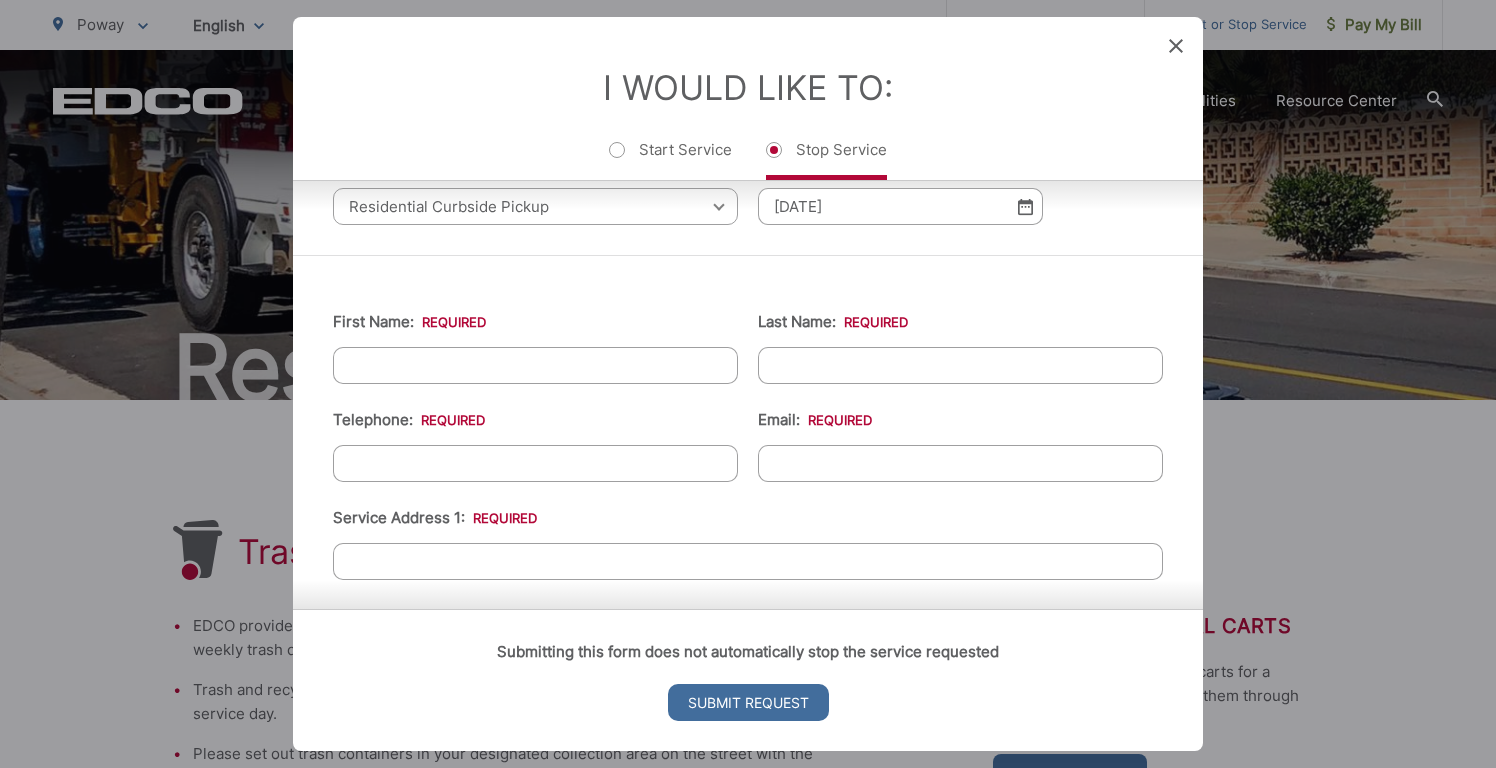 click at bounding box center (1025, 206) 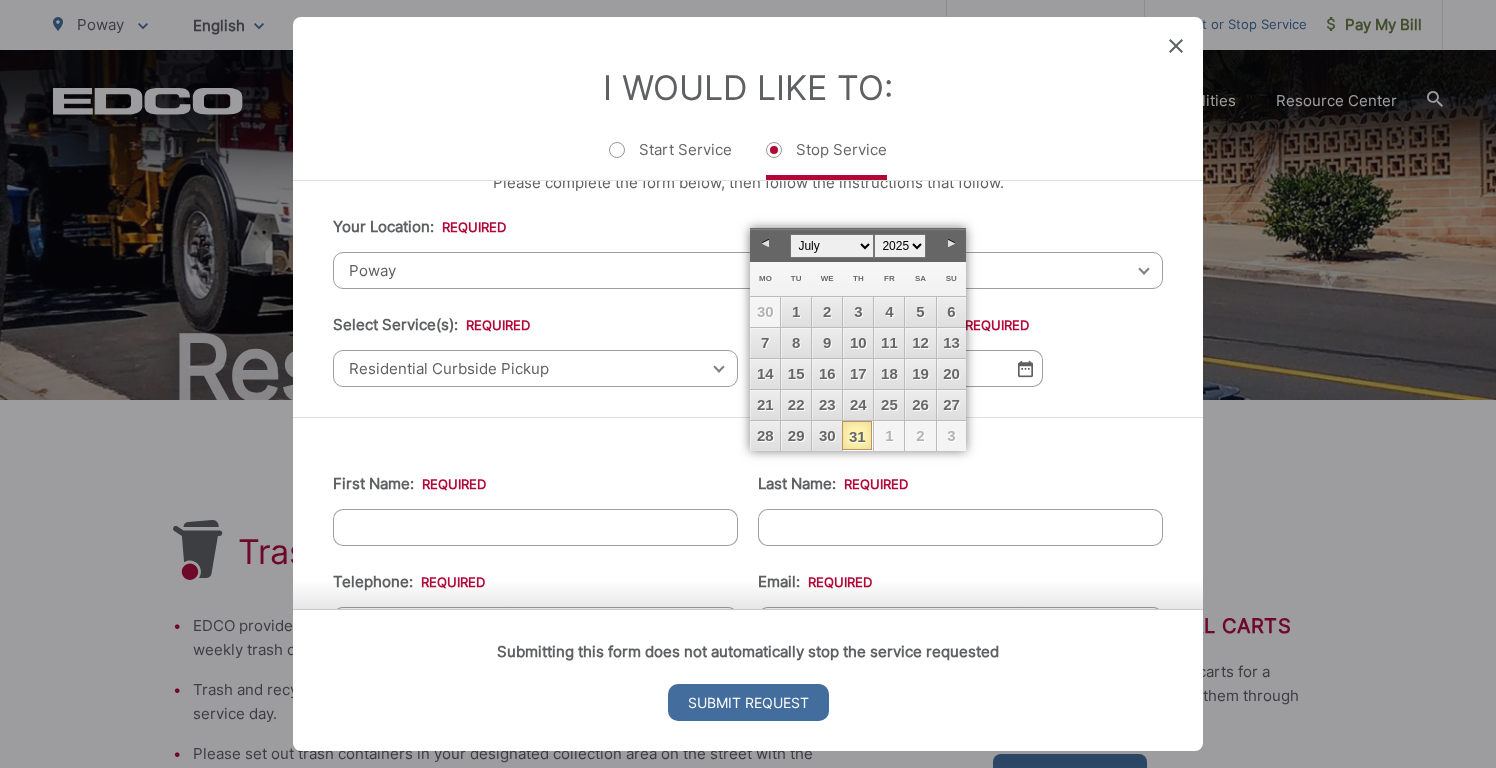 scroll, scrollTop: 0, scrollLeft: 0, axis: both 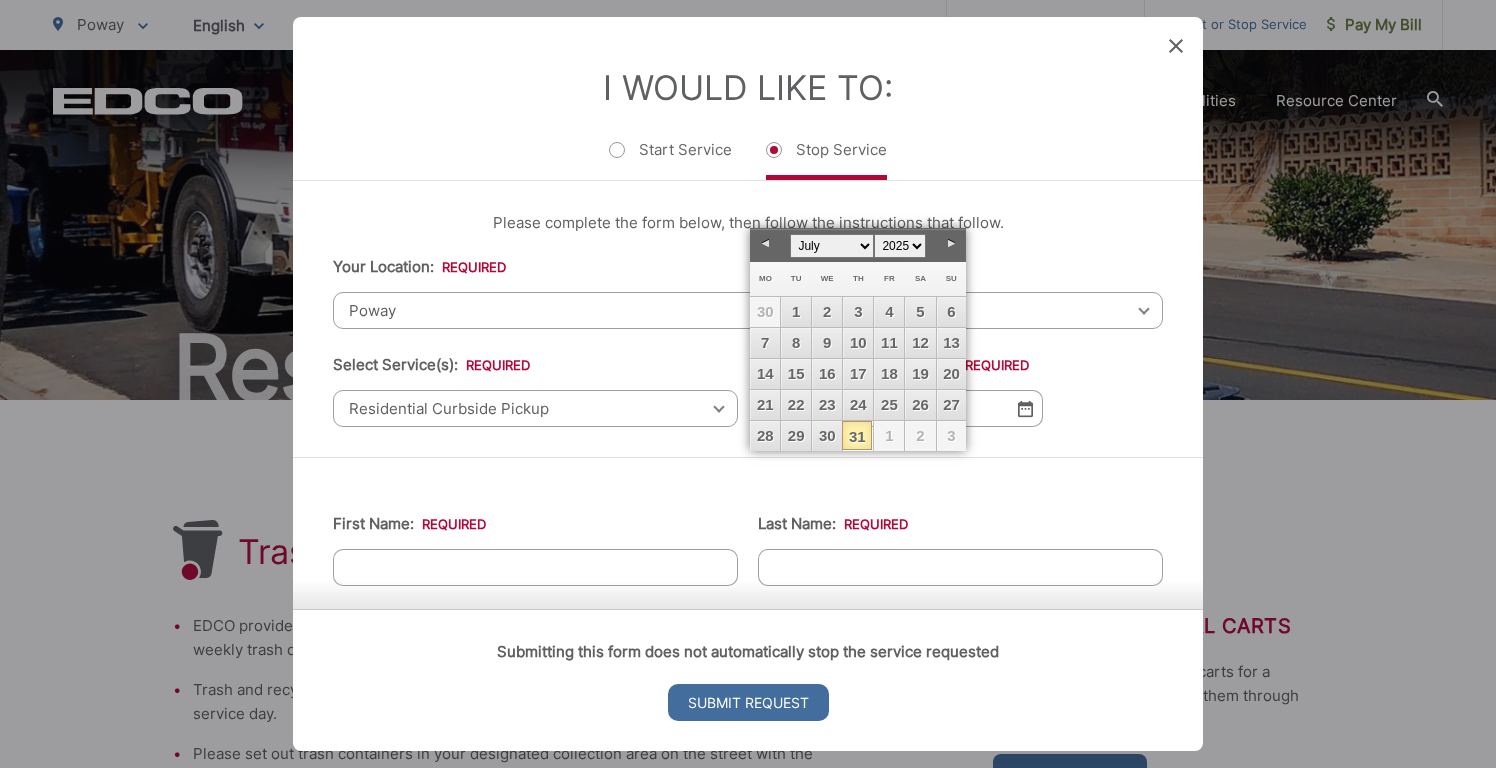 click on "Your Location: * Select your location Alpine [GEOGRAPHIC_DATA][PERSON_NAME][GEOGRAPHIC_DATA] [GEOGRAPHIC_DATA] [GEOGRAPHIC_DATA] Corporate [GEOGRAPHIC_DATA] [GEOGRAPHIC_DATA] [GEOGRAPHIC_DATA] of [GEOGRAPHIC_DATA] [GEOGRAPHIC_DATA] [GEOGRAPHIC_DATA] [GEOGRAPHIC_DATA] [GEOGRAPHIC_DATA] [GEOGRAPHIC_DATA] [GEOGRAPHIC_DATA] [GEOGRAPHIC_DATA] [GEOGRAPHIC_DATA] [GEOGRAPHIC_DATA] [GEOGRAPHIC_DATA][PERSON_NAME][GEOGRAPHIC_DATA] [GEOGRAPHIC_DATA] [GEOGRAPHIC_DATA] [GEOGRAPHIC_DATA] [GEOGRAPHIC_DATA] [GEOGRAPHIC_DATA] [GEOGRAPHIC_DATA] [GEOGRAPHIC_DATA] [GEOGRAPHIC_DATA] [GEOGRAPHIC_DATA] [GEOGRAPHIC_DATA] [GEOGRAPHIC_DATA] [GEOGRAPHIC_DATA] [GEOGRAPHIC_DATA] [GEOGRAPHIC_DATA] [GEOGRAPHIC_DATA] [GEOGRAPHIC_DATA] [GEOGRAPHIC_DATA] [GEOGRAPHIC_DATA] [GEOGRAPHIC_DATA] [GEOGRAPHIC_DATA] [GEOGRAPHIC_DATA] [GEOGRAPHIC_DATA] [GEOGRAPHIC_DATA] City of [GEOGRAPHIC_DATA] [GEOGRAPHIC_DATA] Select your location [GEOGRAPHIC_DATA] [GEOGRAPHIC_DATA][PERSON_NAME][GEOGRAPHIC_DATA][GEOGRAPHIC_DATA] [GEOGRAPHIC_DATA] [GEOGRAPHIC_DATA] Corporate [GEOGRAPHIC_DATA] [GEOGRAPHIC_DATA] [GEOGRAPHIC_DATA] of [GEOGRAPHIC_DATA] [GEOGRAPHIC_DATA] [GEOGRAPHIC_DATA] [GEOGRAPHIC_DATA] [GEOGRAPHIC_DATA] [GEOGRAPHIC_DATA] [GEOGRAPHIC_DATA] [GEOGRAPHIC_DATA] [GEOGRAPHIC_DATA] [GEOGRAPHIC_DATA] [GEOGRAPHIC_DATA][PERSON_NAME][GEOGRAPHIC_DATA] [GEOGRAPHIC_DATA] [GEOGRAPHIC_DATA] [GEOGRAPHIC_DATA] [GEOGRAPHIC_DATA] [GEOGRAPHIC_DATA] [GEOGRAPHIC_DATA] [GEOGRAPHIC_DATA] [GEOGRAPHIC_DATA]" at bounding box center (748, 341) 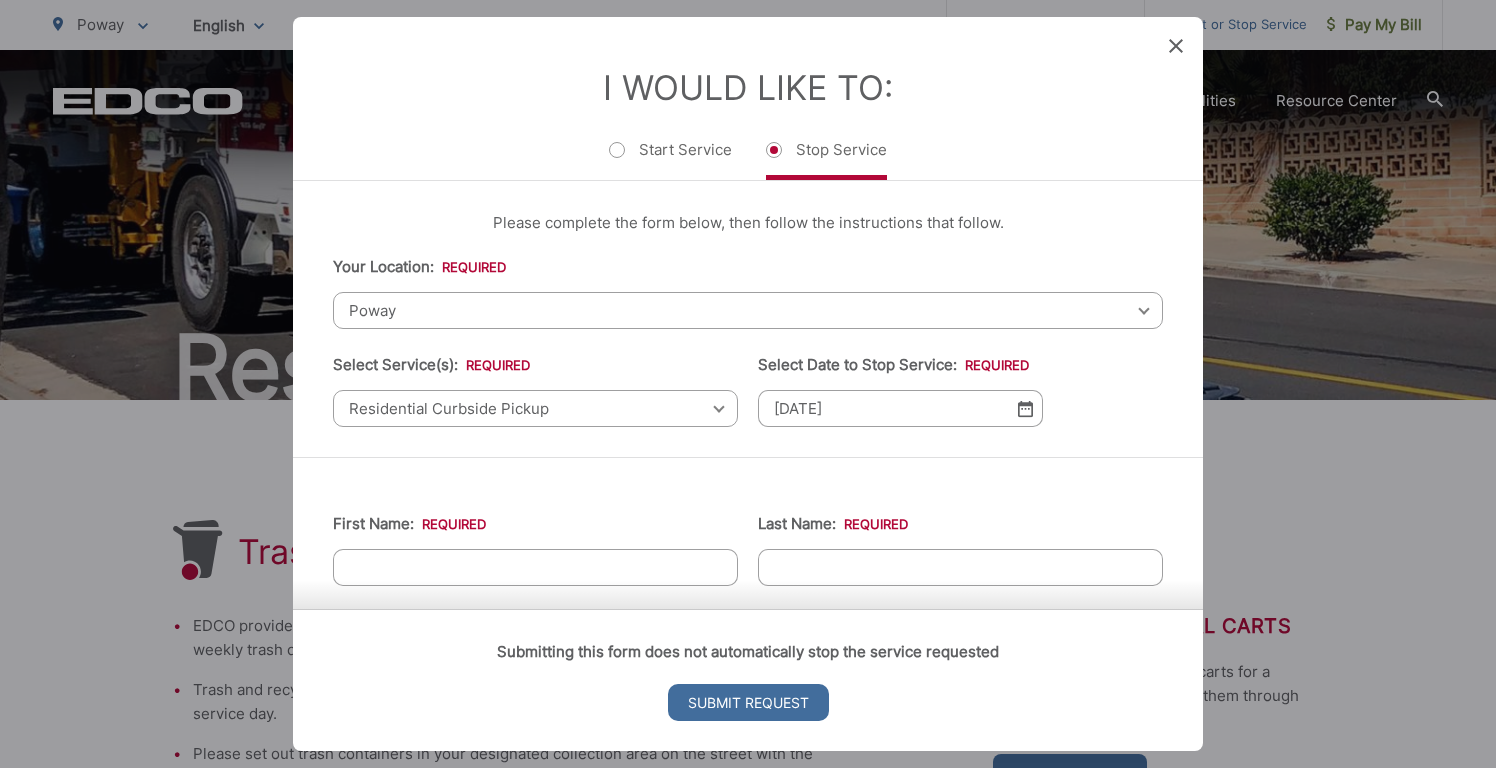 click at bounding box center (1025, 408) 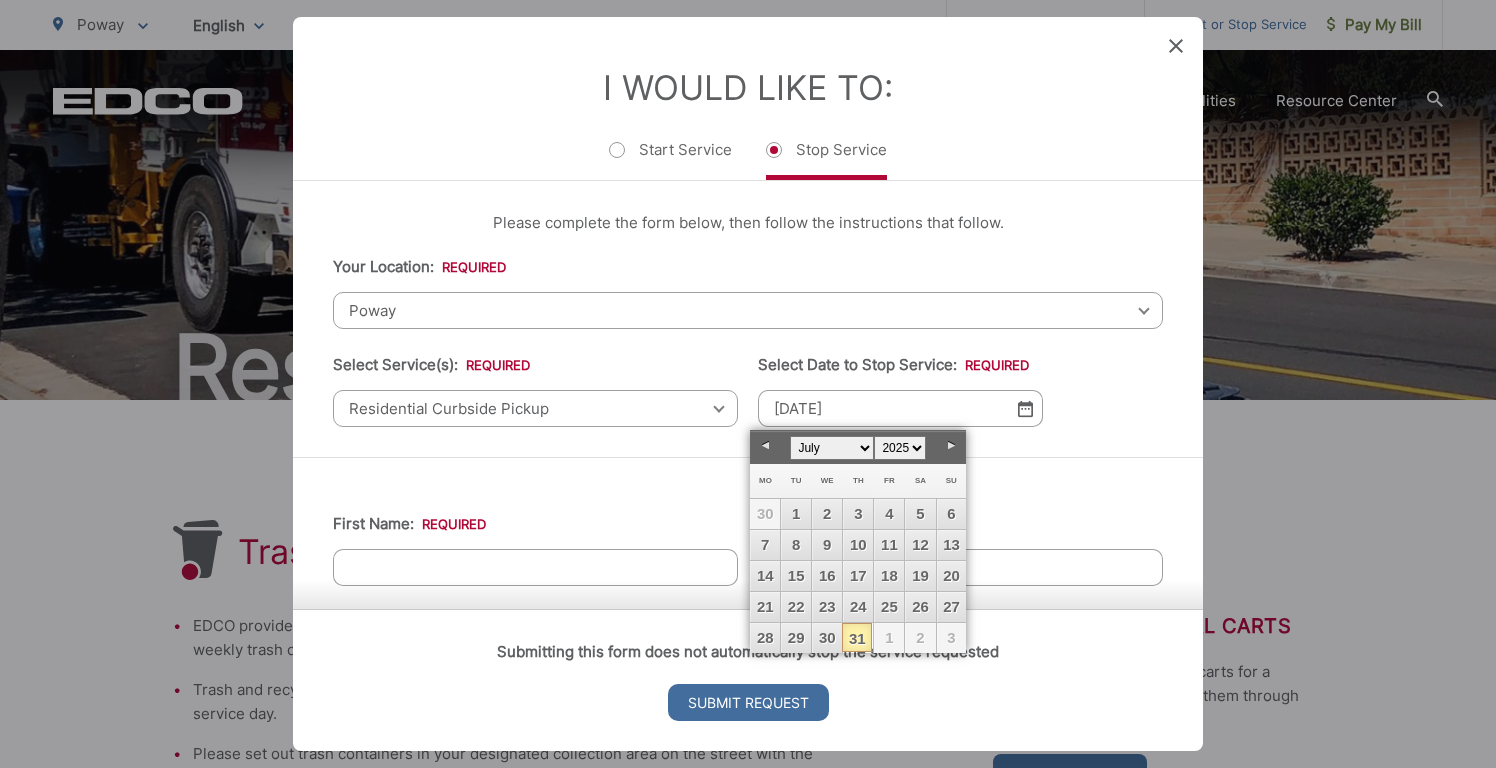 click on "1" at bounding box center [889, 638] 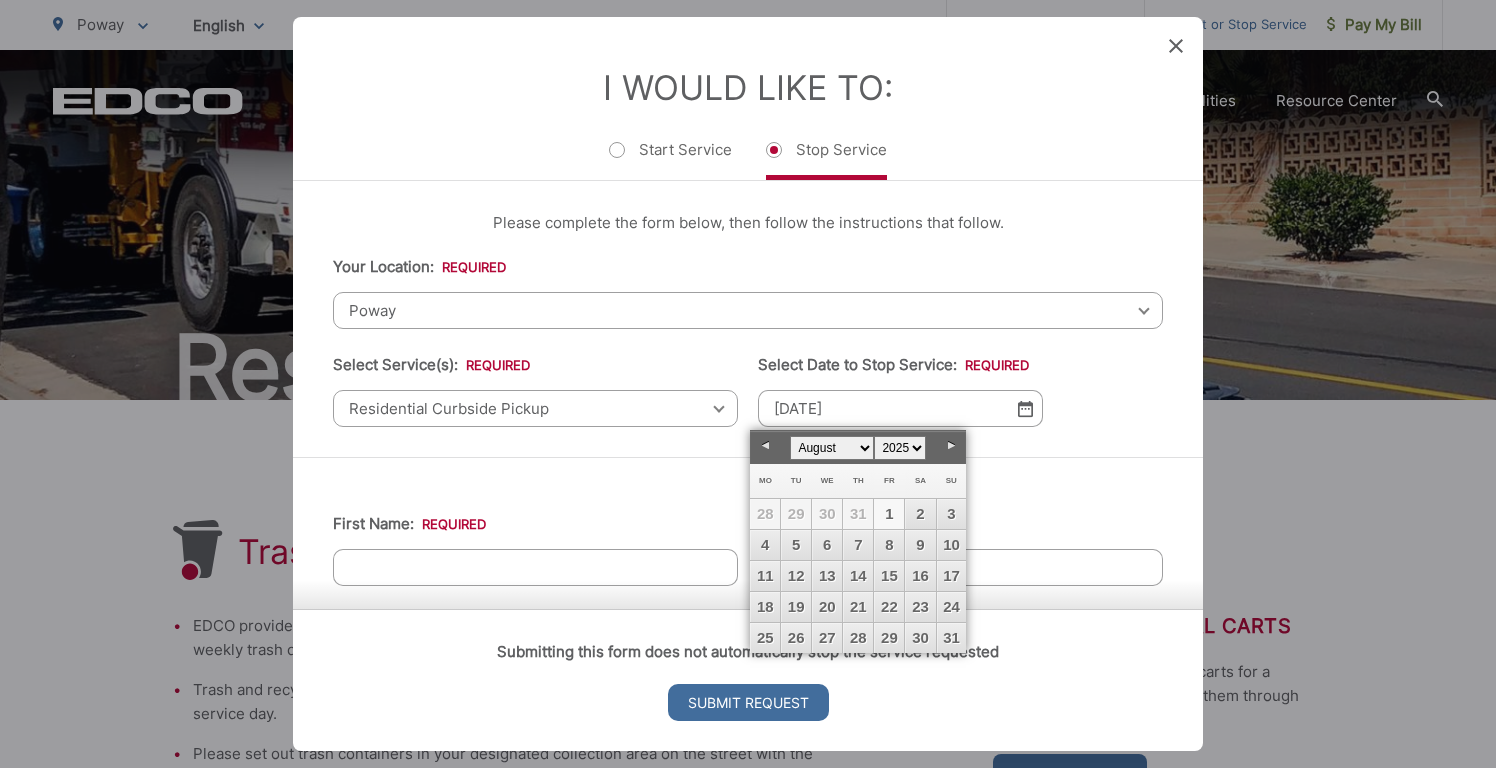 click on "1" at bounding box center [889, 514] 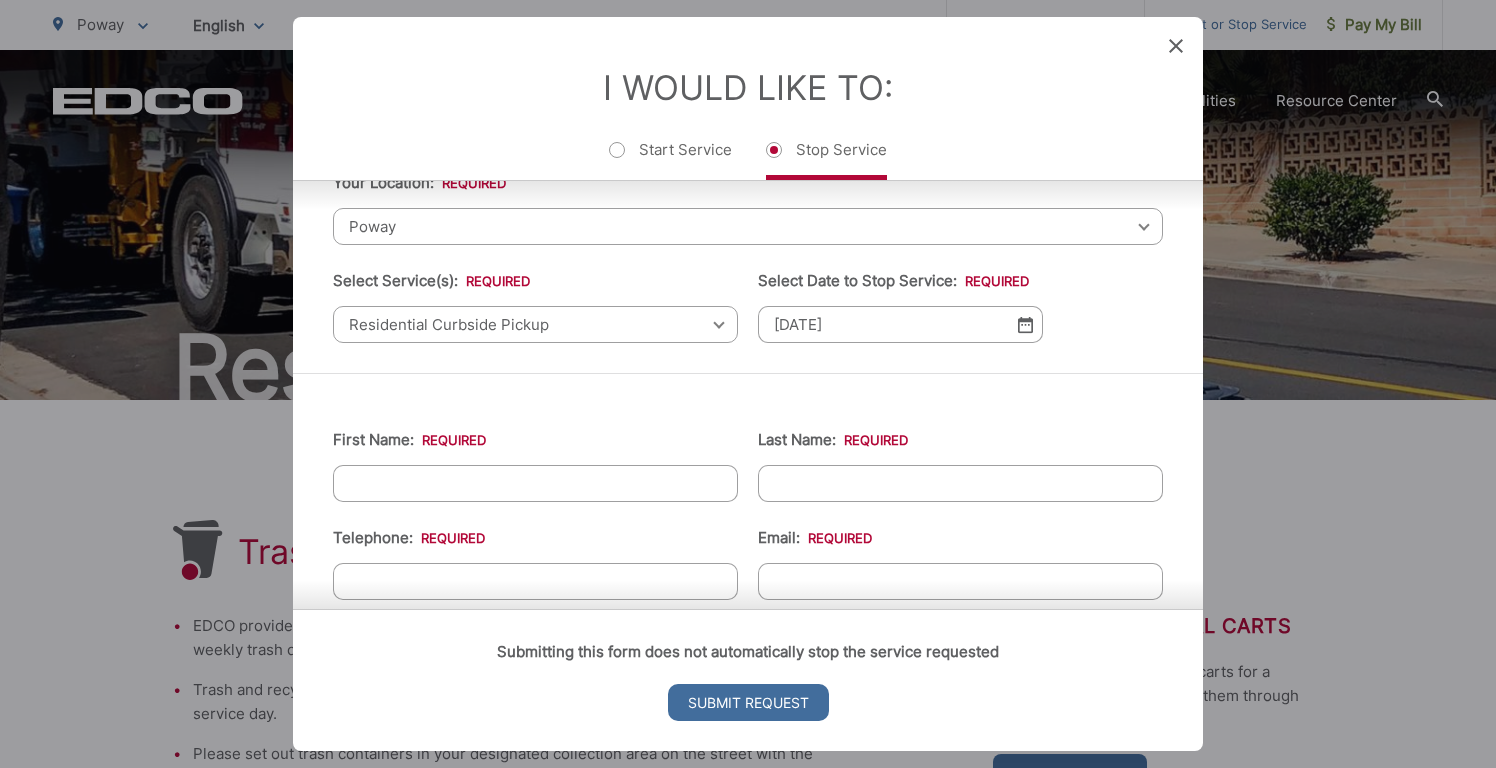 scroll, scrollTop: 83, scrollLeft: 0, axis: vertical 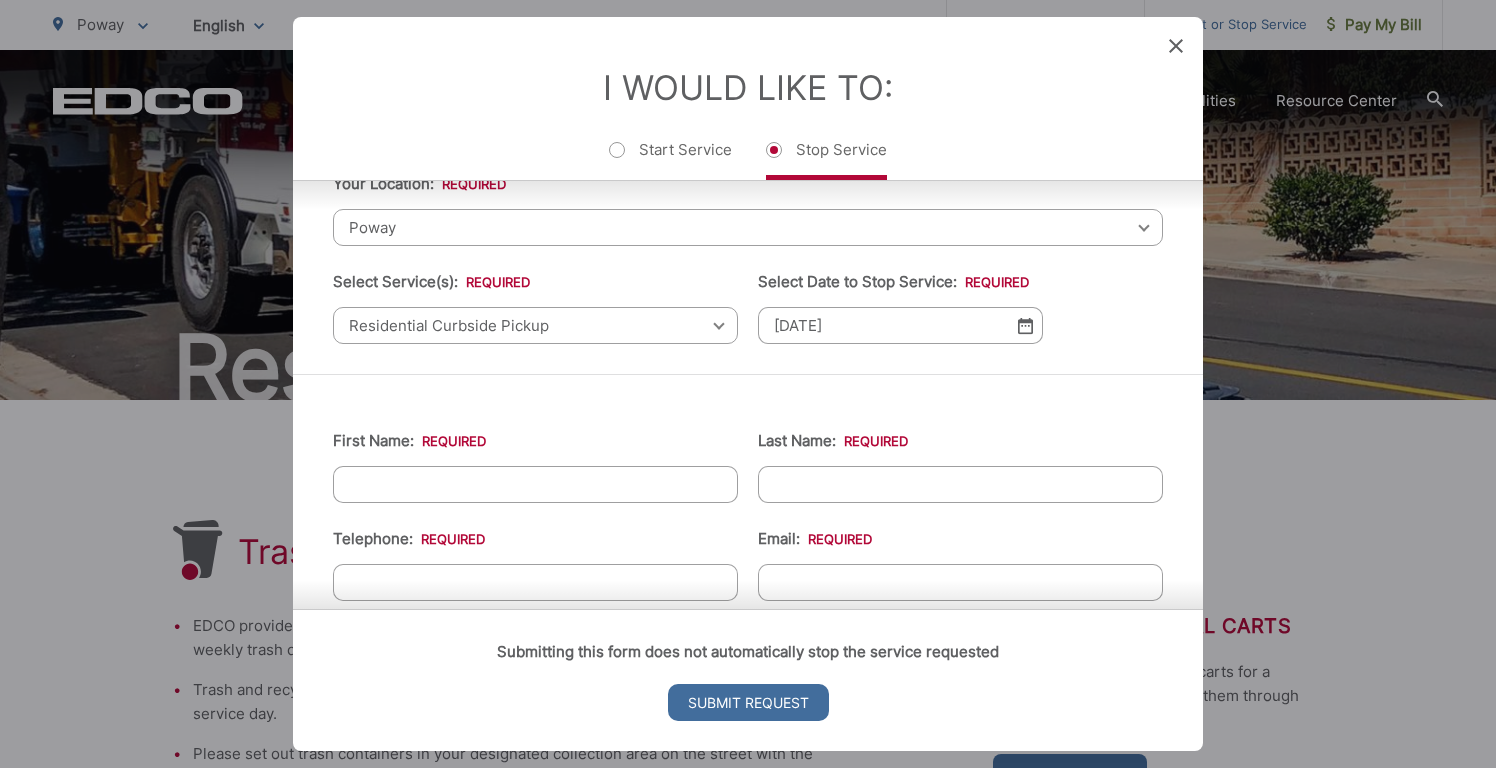 click on "First Name: *" at bounding box center [535, 484] 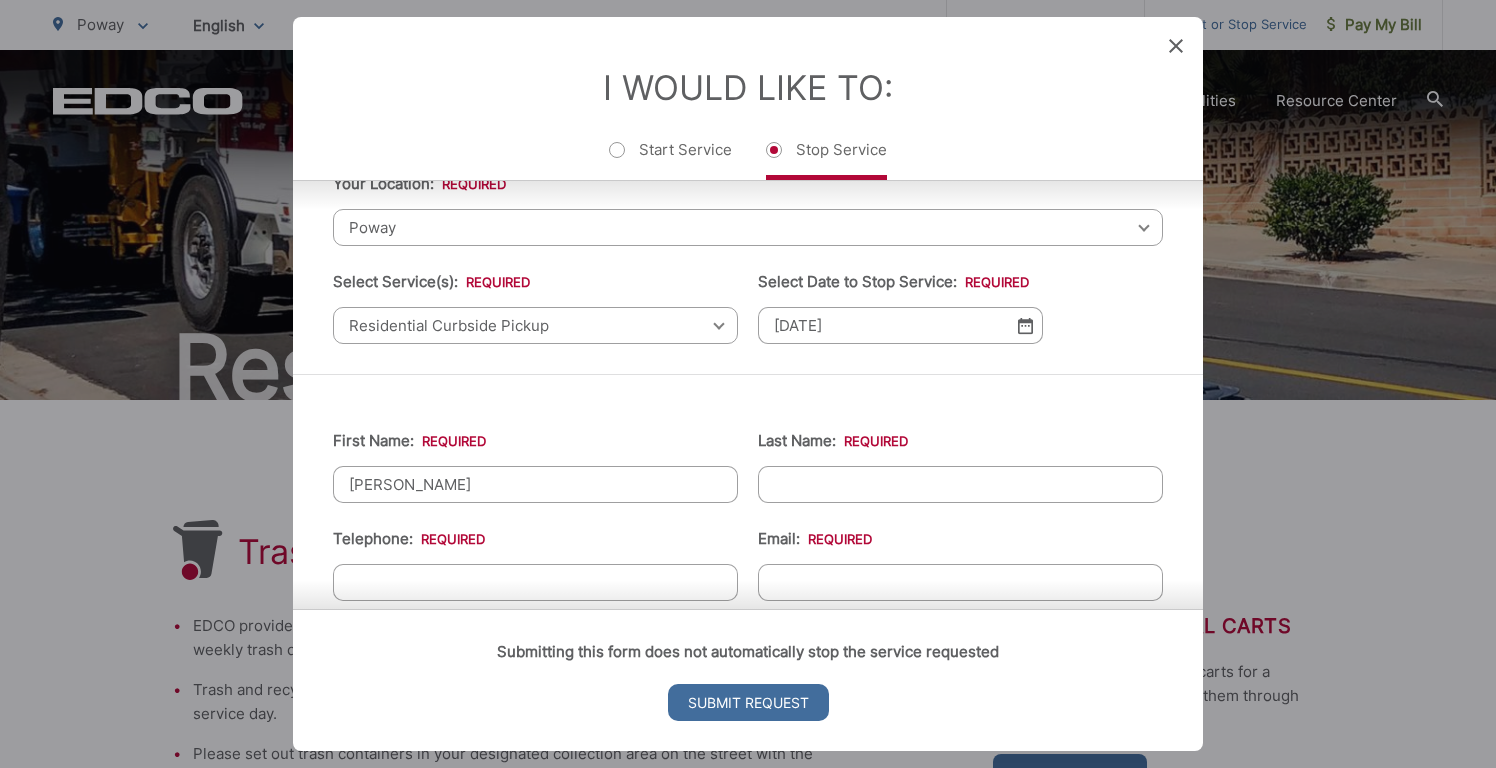 type on "[PERSON_NAME]" 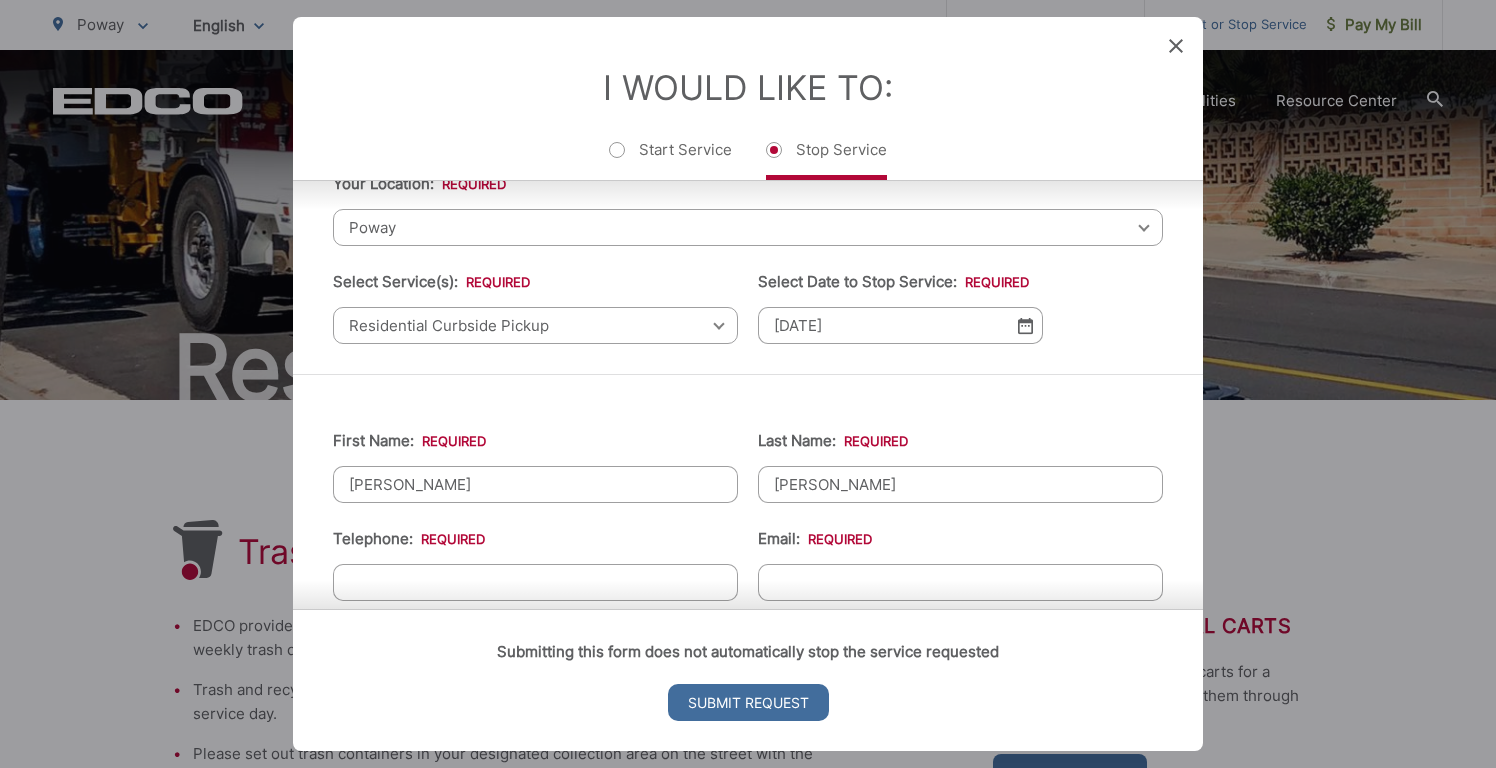 type on "[PERSON_NAME]" 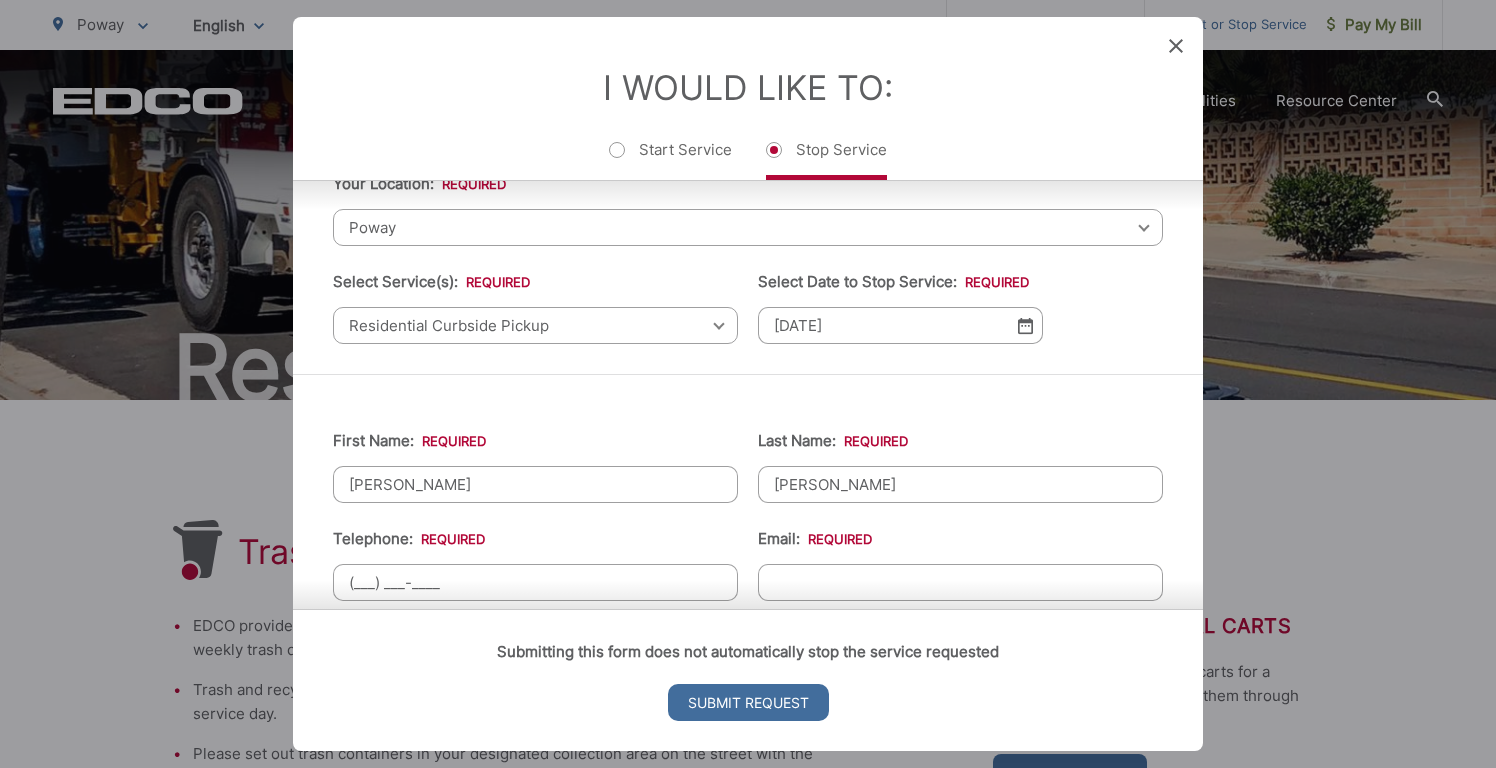 click on "(___) ___-____" at bounding box center [535, 582] 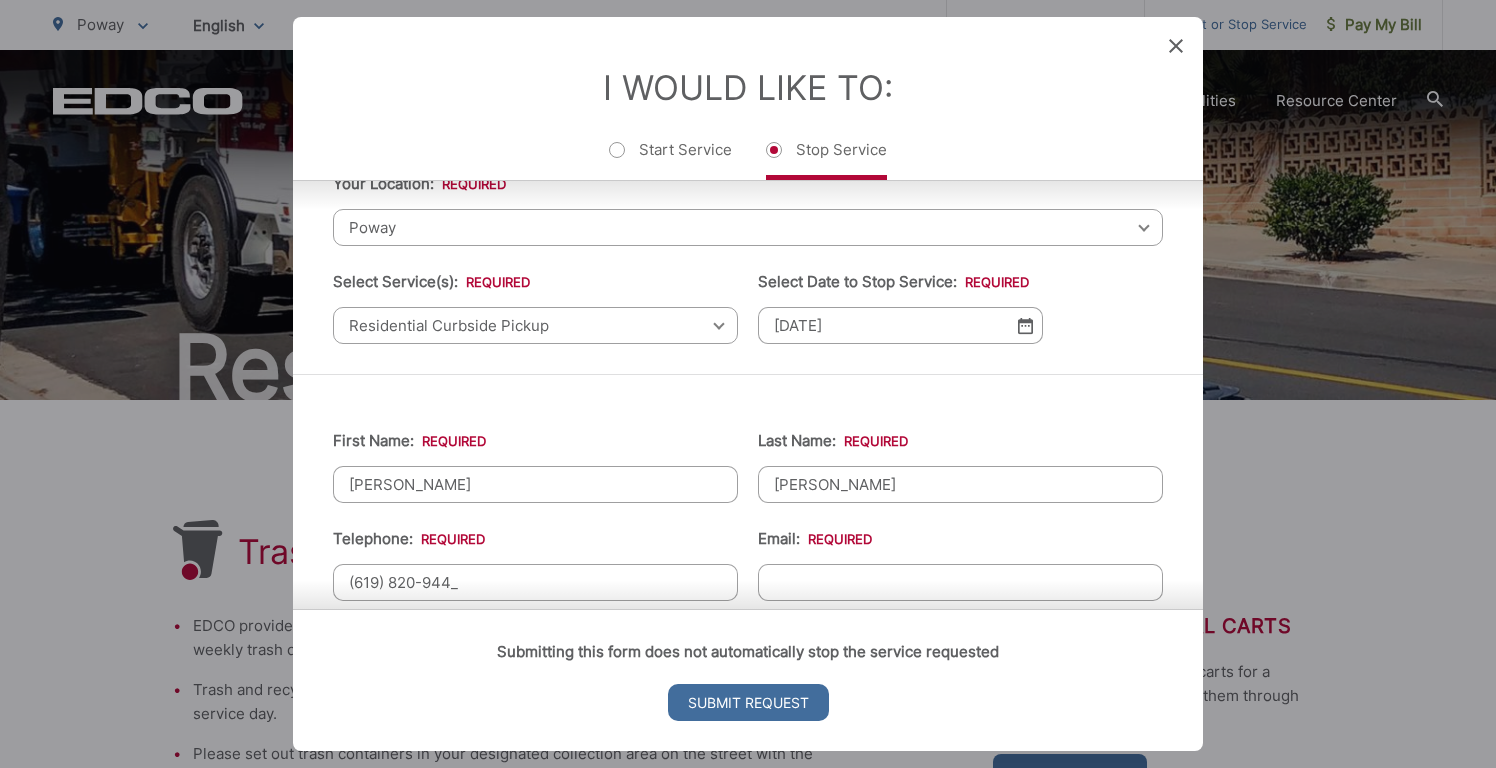 type on "[PHONE_NUMBER]" 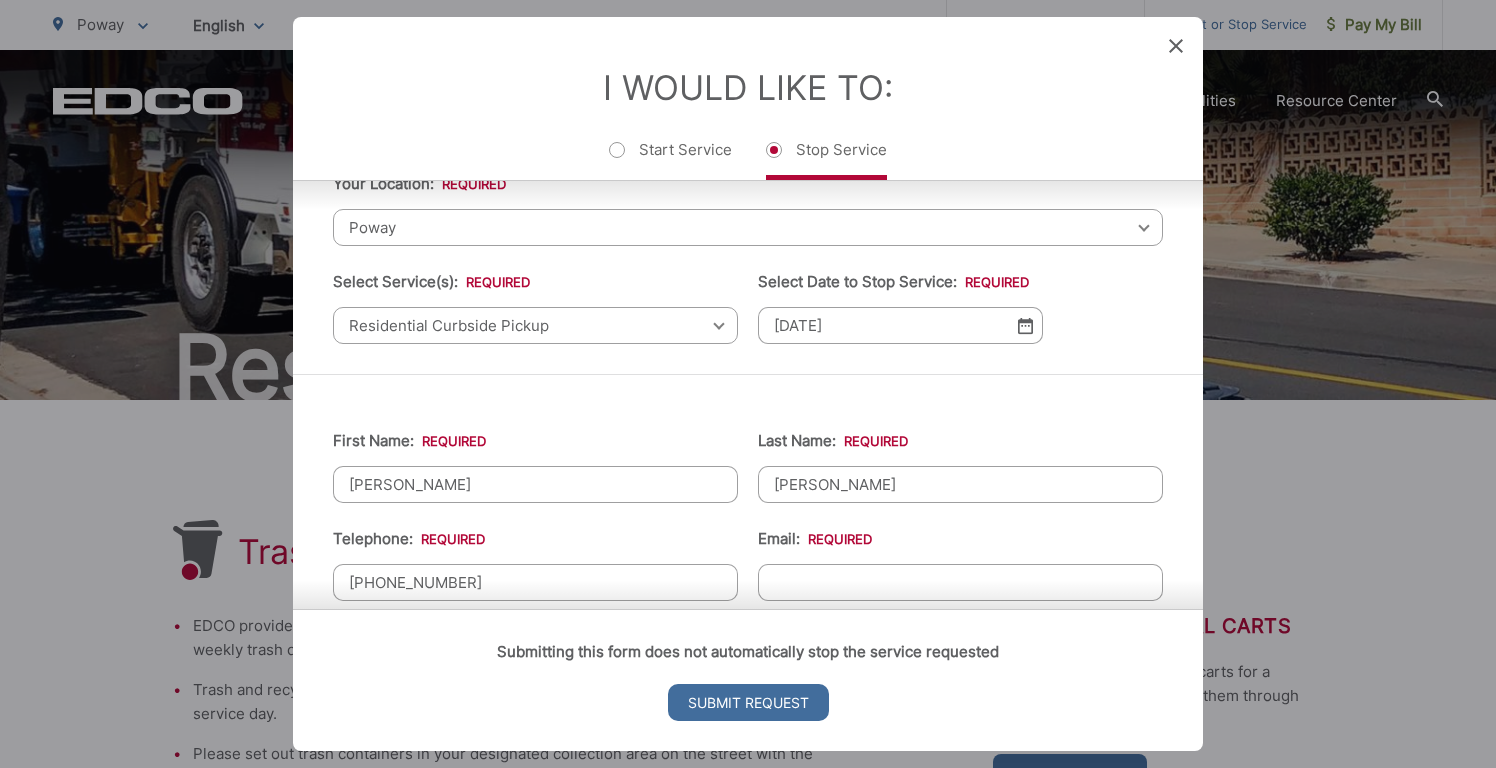 click on "Submitting this form does not automatically stop the service requested Submit Request" at bounding box center (748, 680) 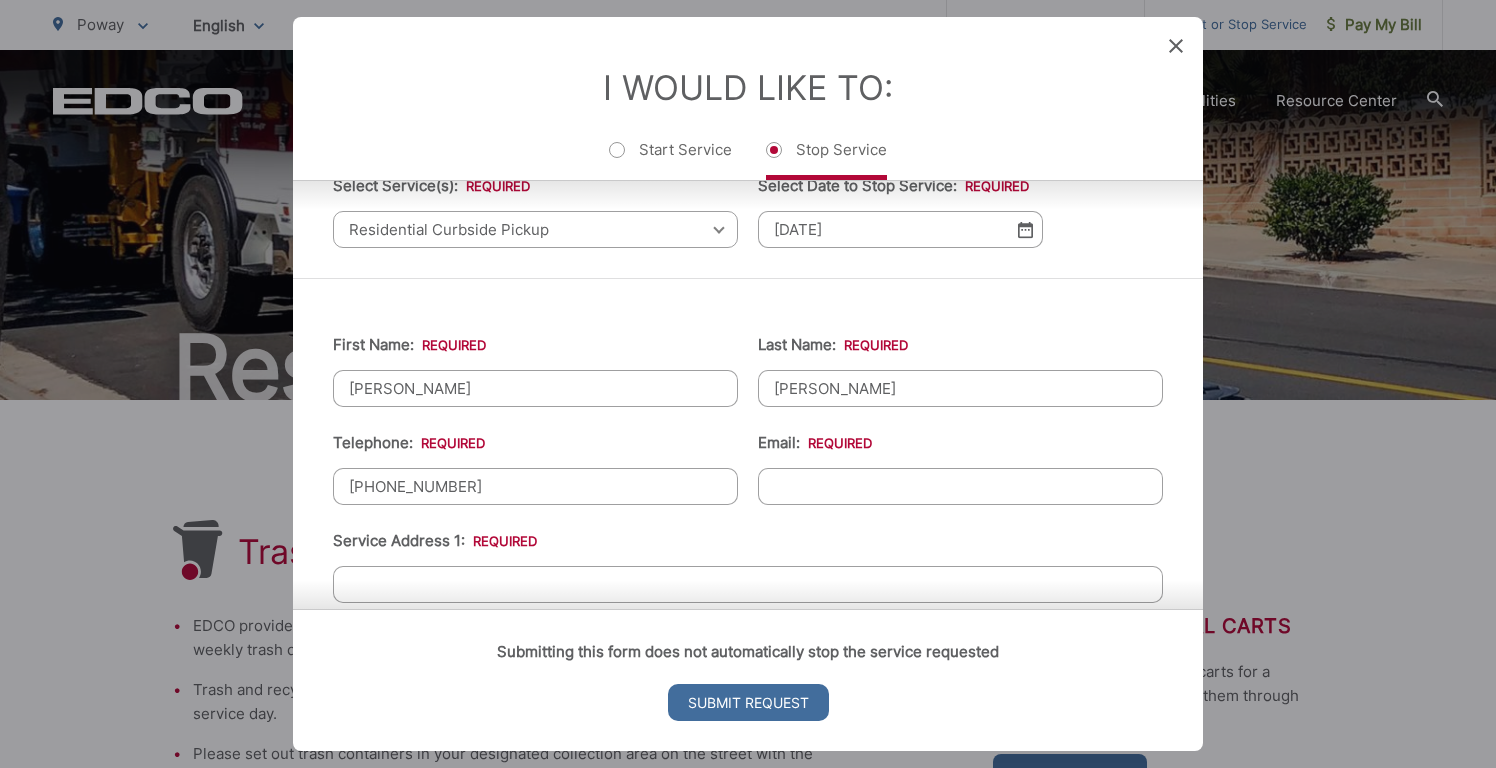 scroll, scrollTop: 177, scrollLeft: 0, axis: vertical 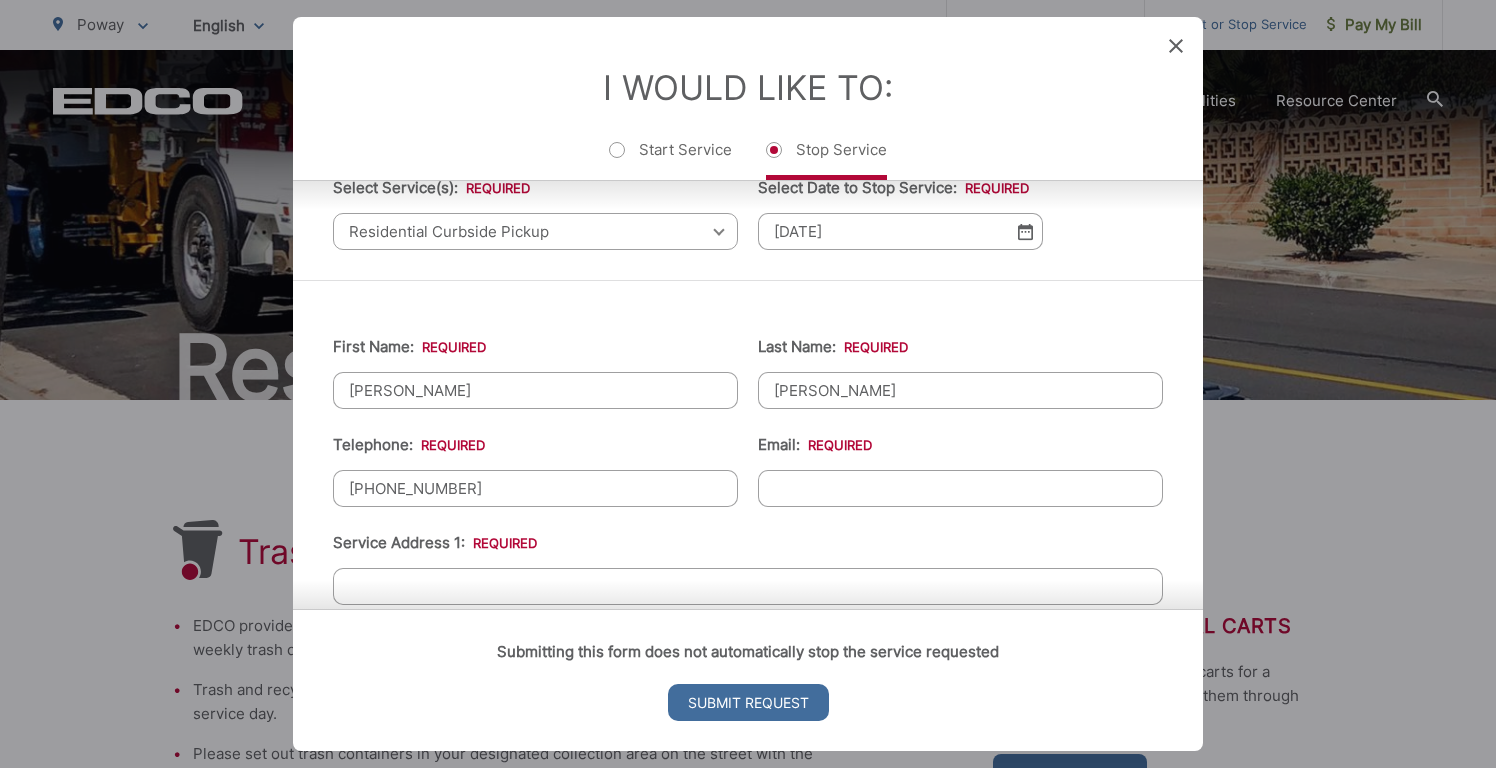 click on "Email: *" at bounding box center [960, 488] 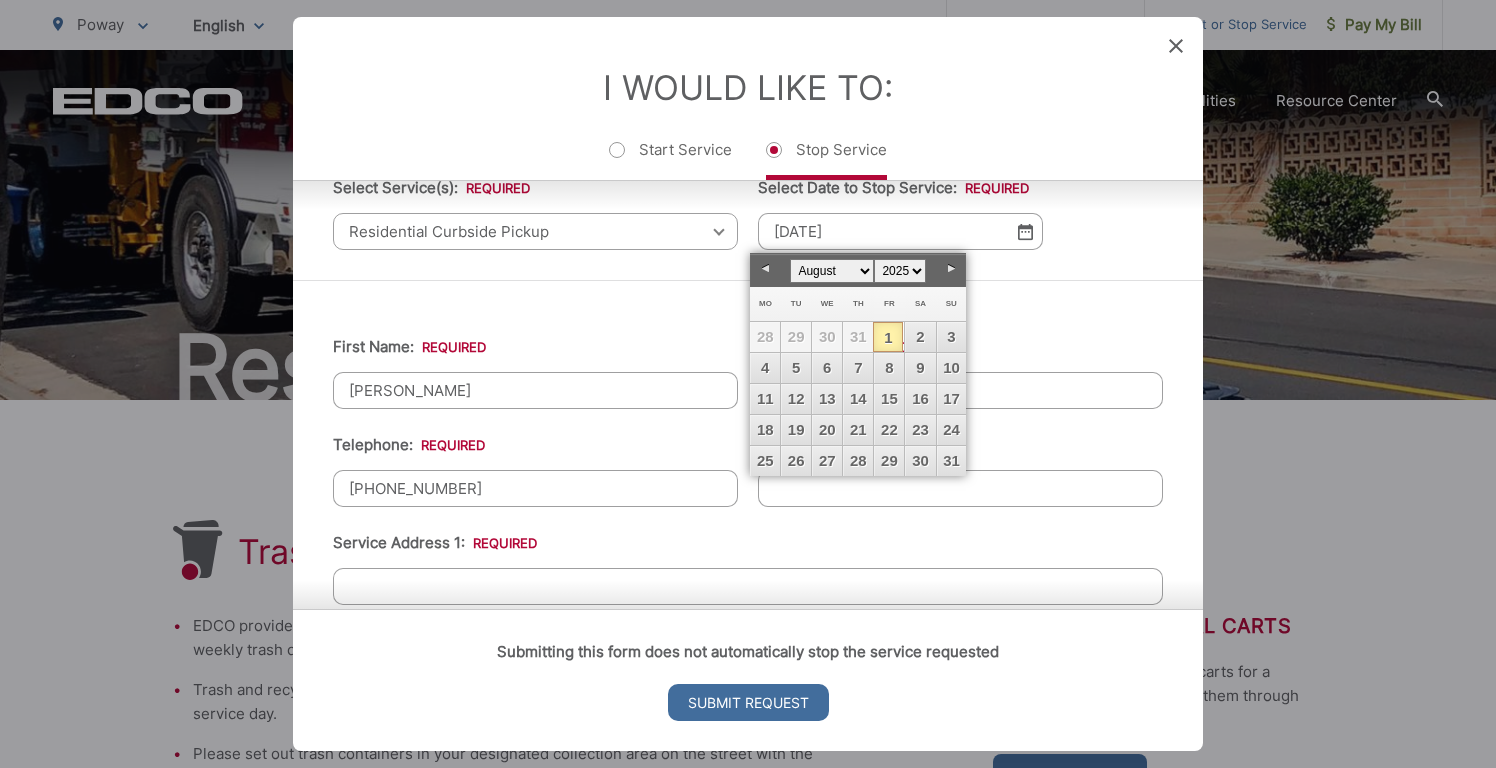 click on "31" at bounding box center [858, 337] 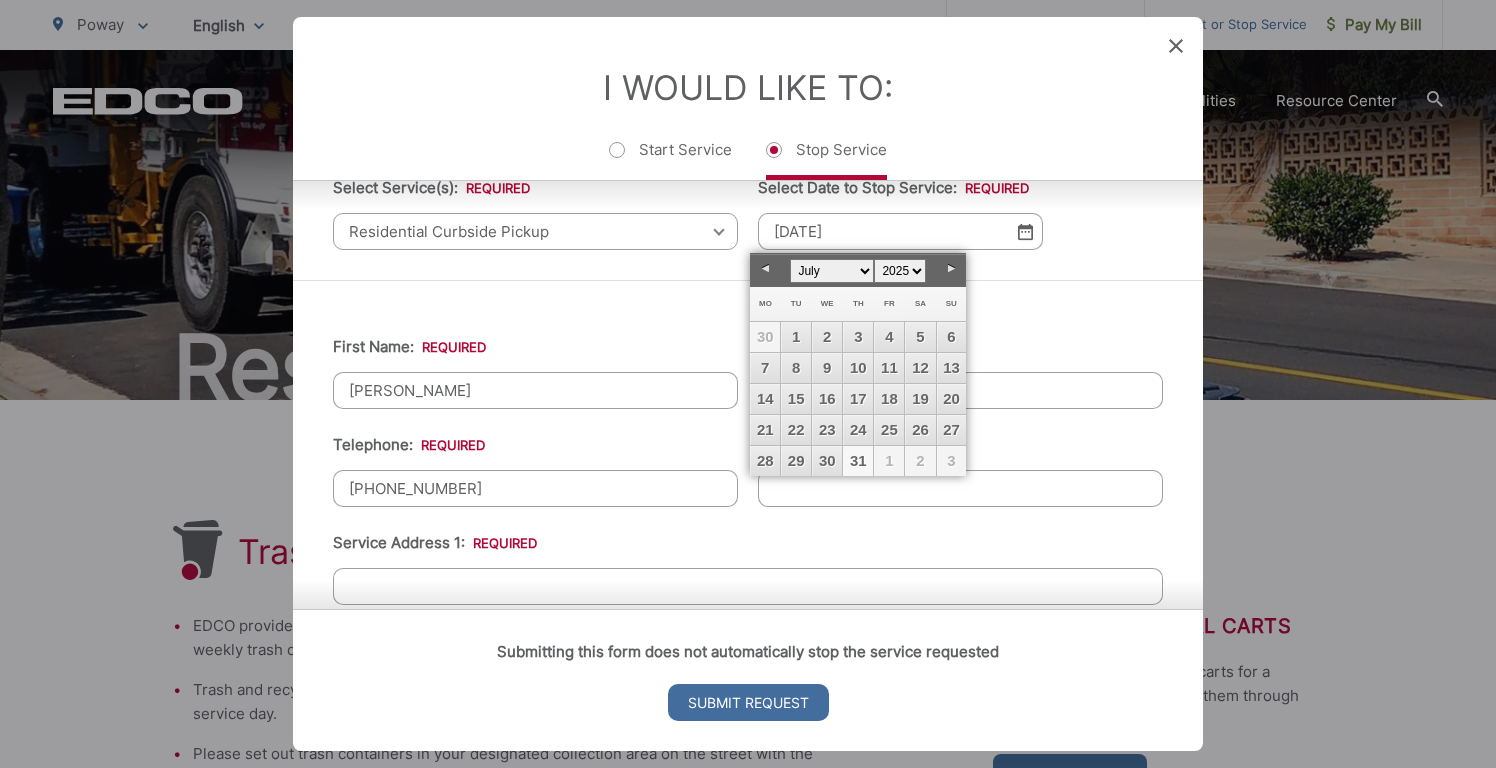 click on "31" at bounding box center [858, 461] 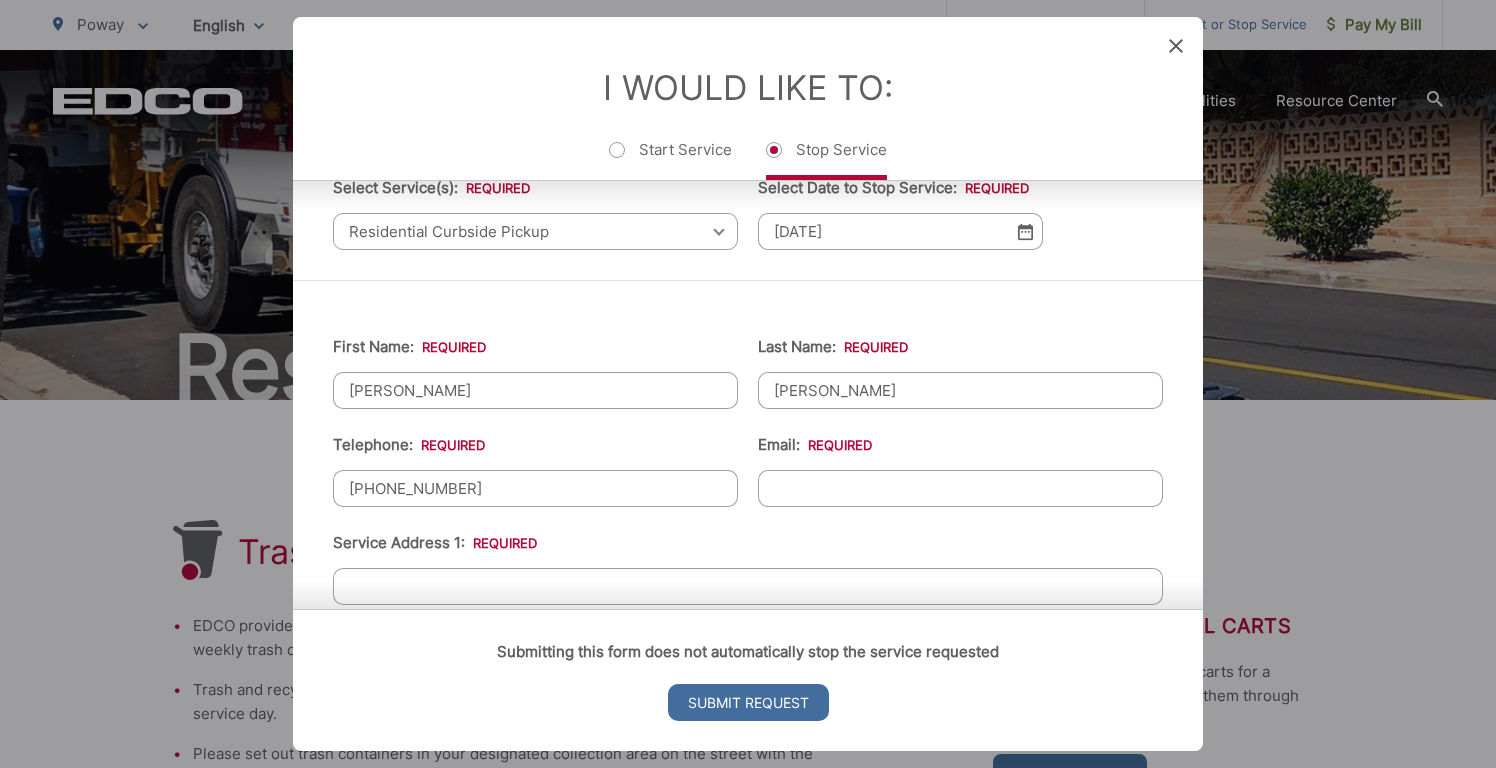 click on "Email: *" at bounding box center (960, 488) 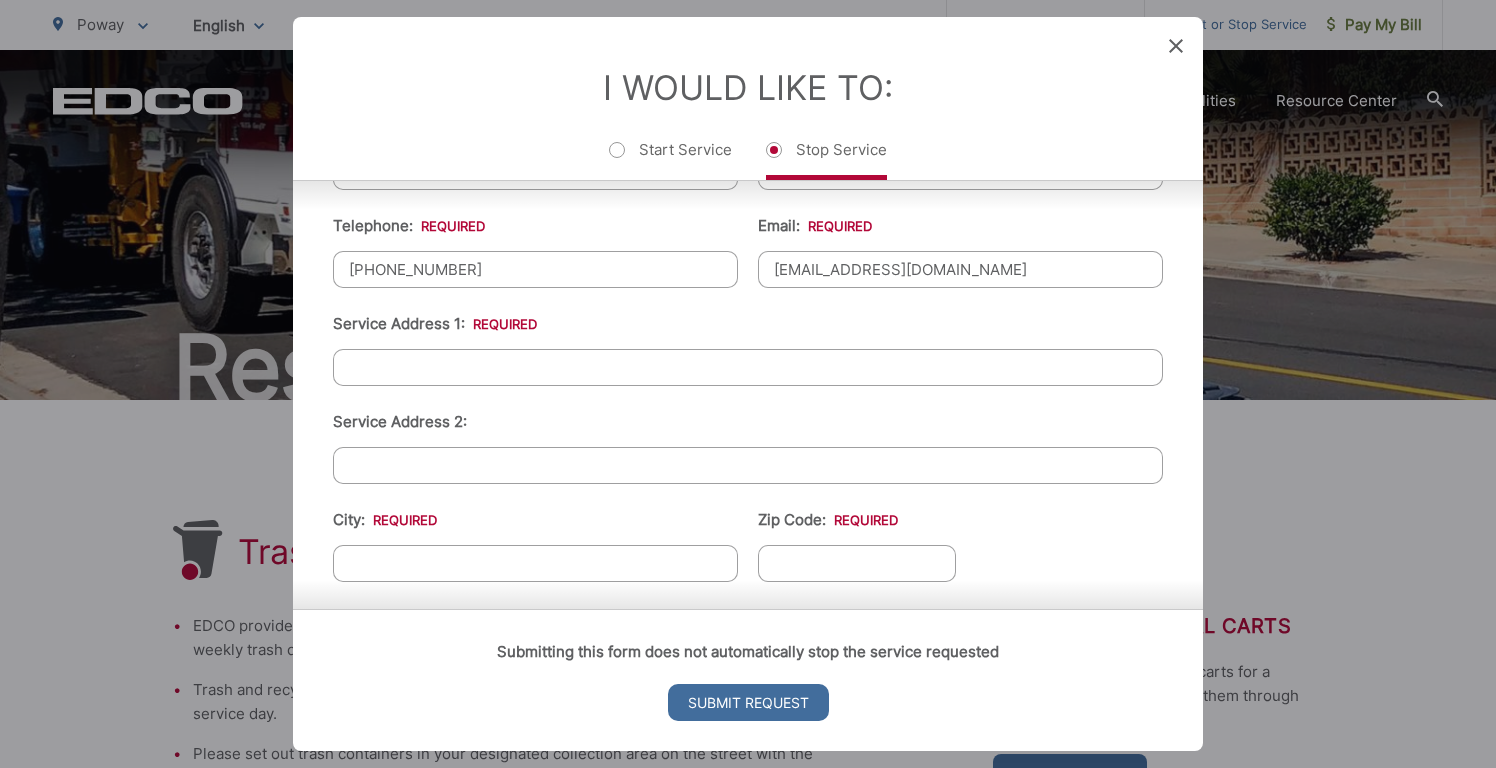 scroll, scrollTop: 397, scrollLeft: 0, axis: vertical 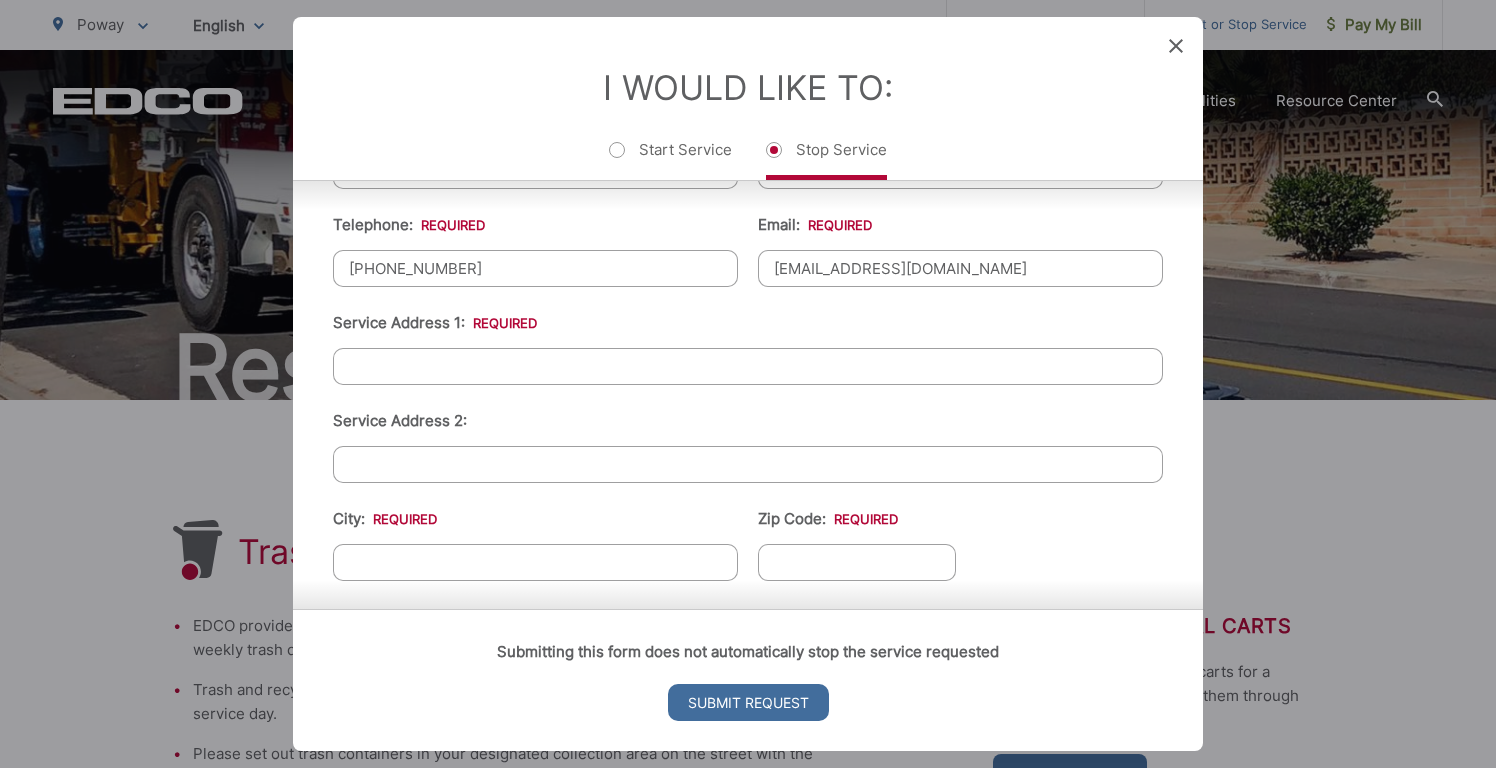 type on "[EMAIL_ADDRESS][DOMAIN_NAME]" 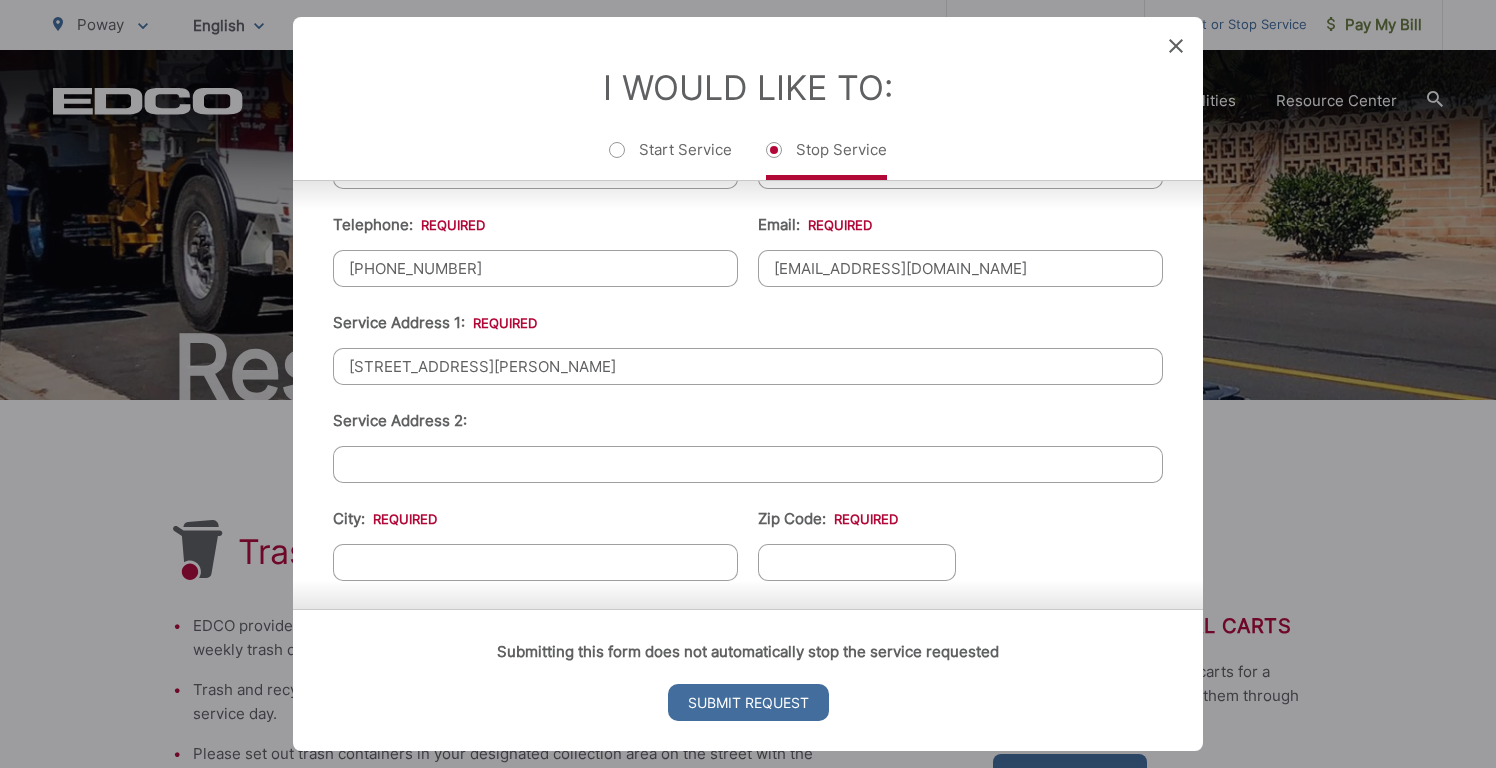 type on "[STREET_ADDRESS][PERSON_NAME]" 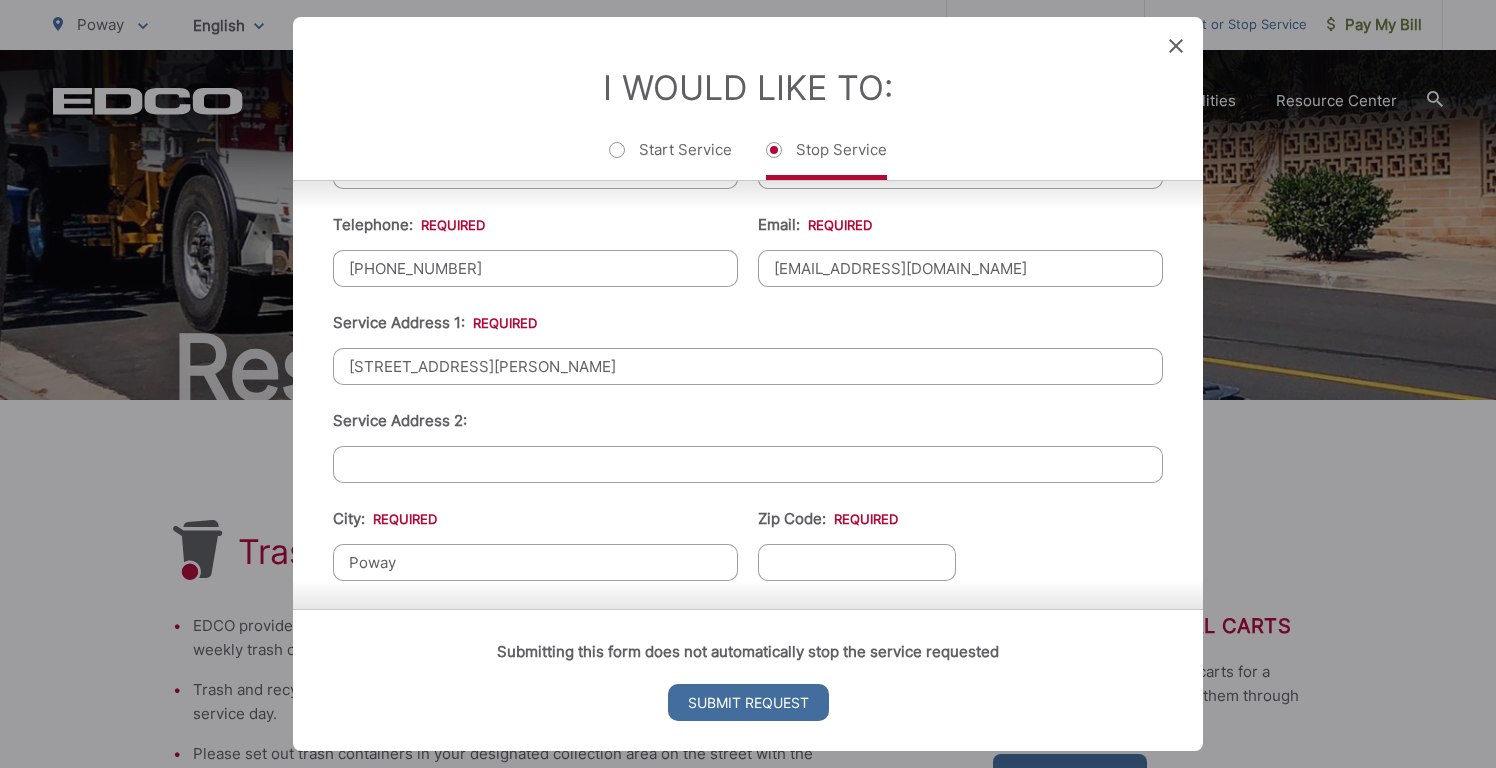 type on "Poway" 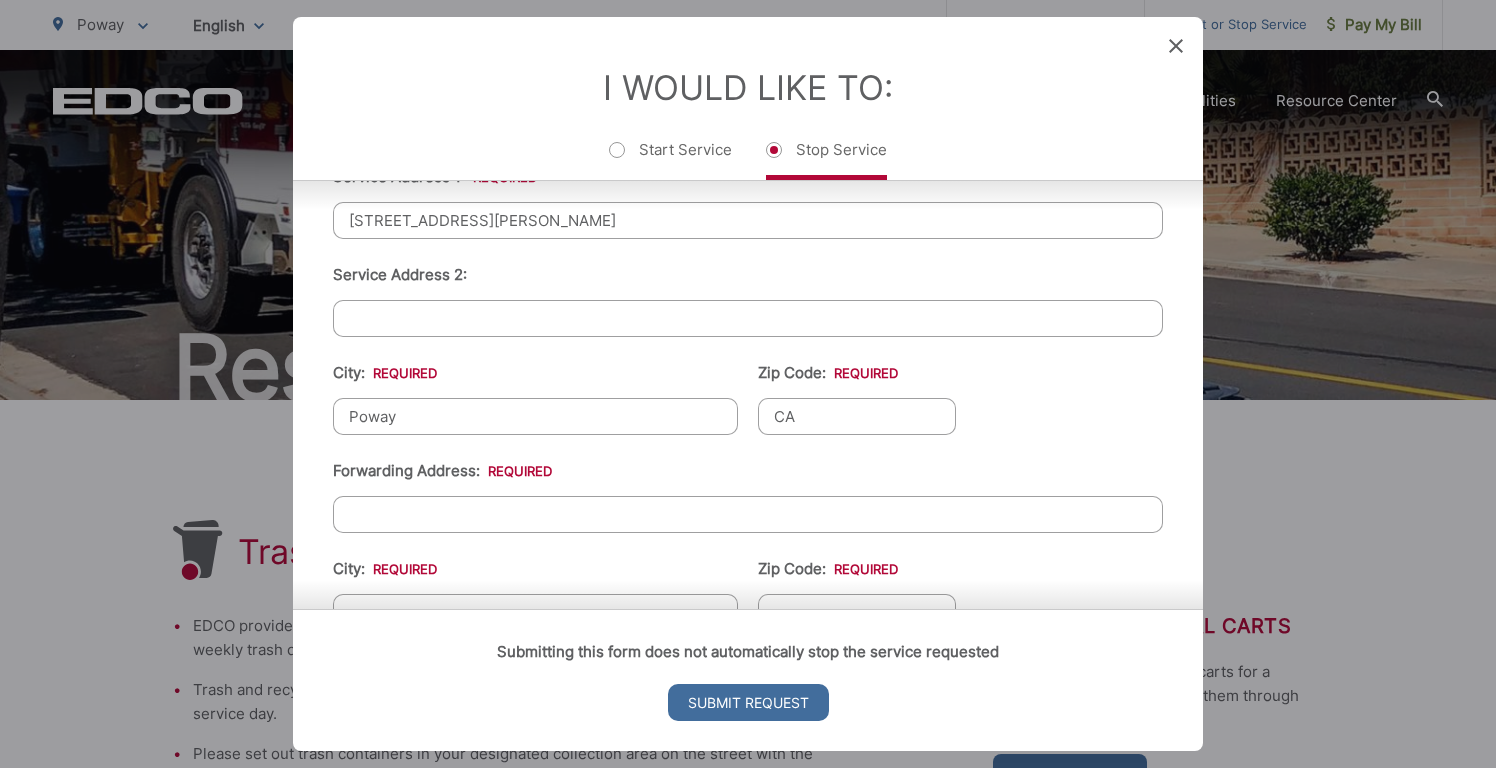 scroll, scrollTop: 544, scrollLeft: 0, axis: vertical 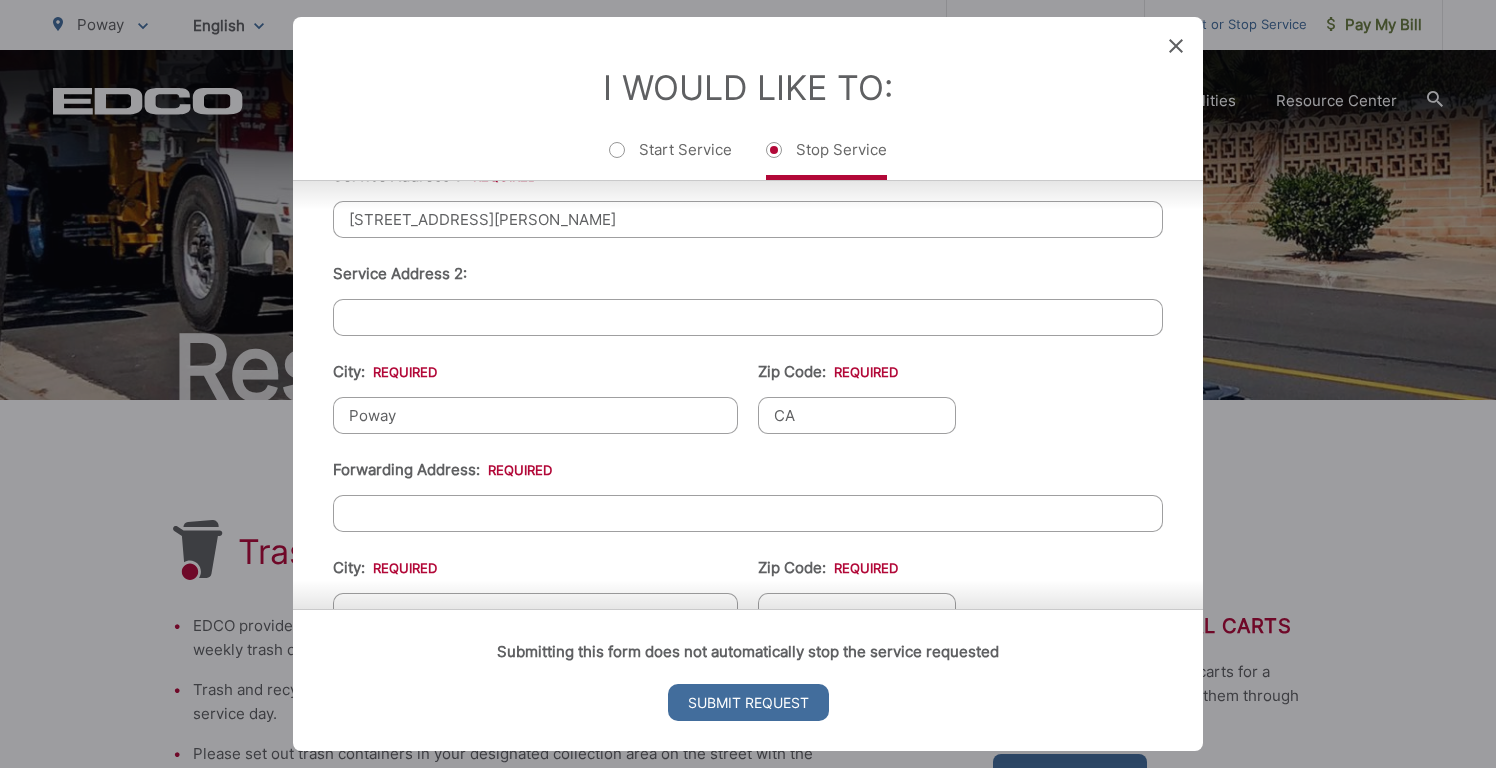 click on "CA" at bounding box center (857, 415) 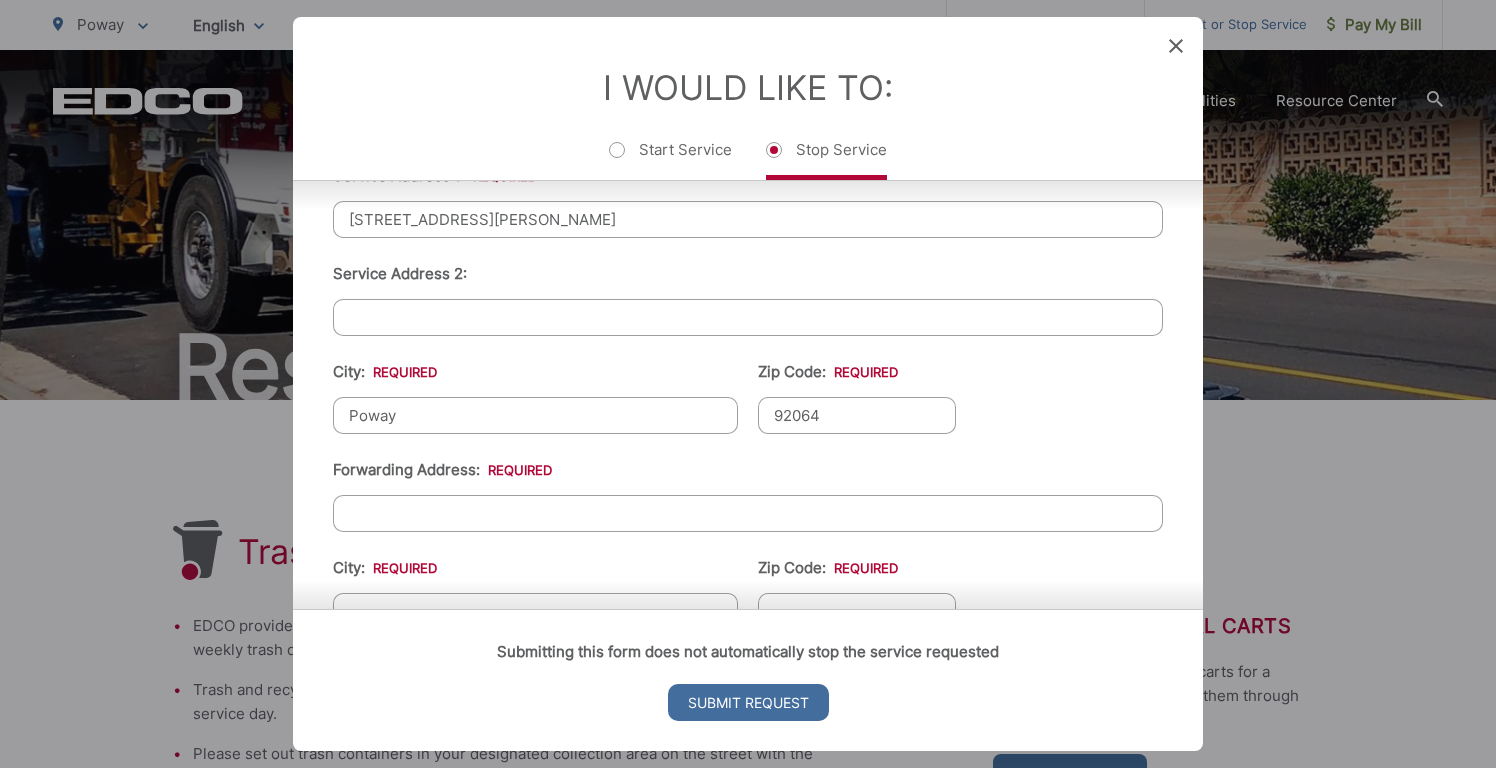 type on "92064" 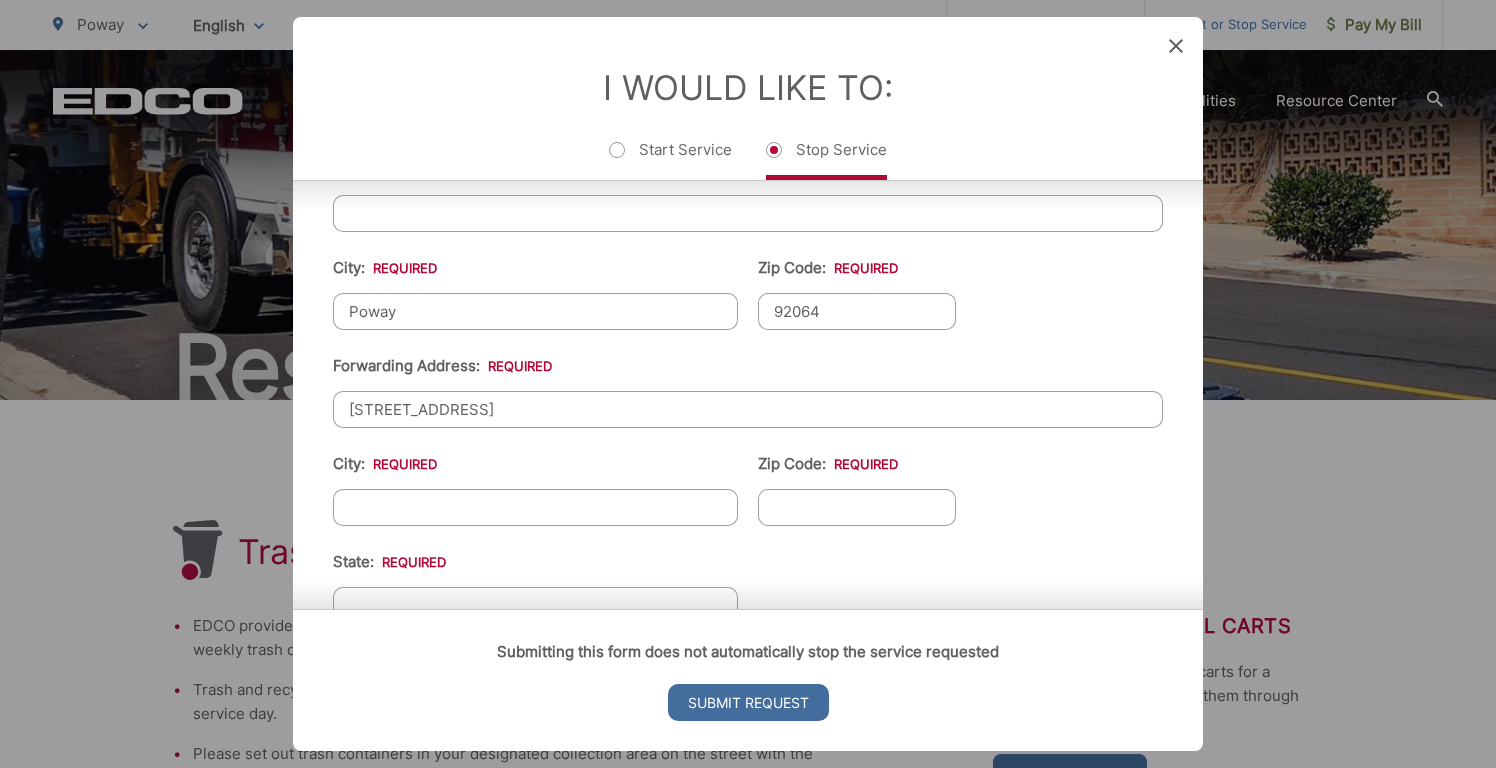 scroll, scrollTop: 695, scrollLeft: 0, axis: vertical 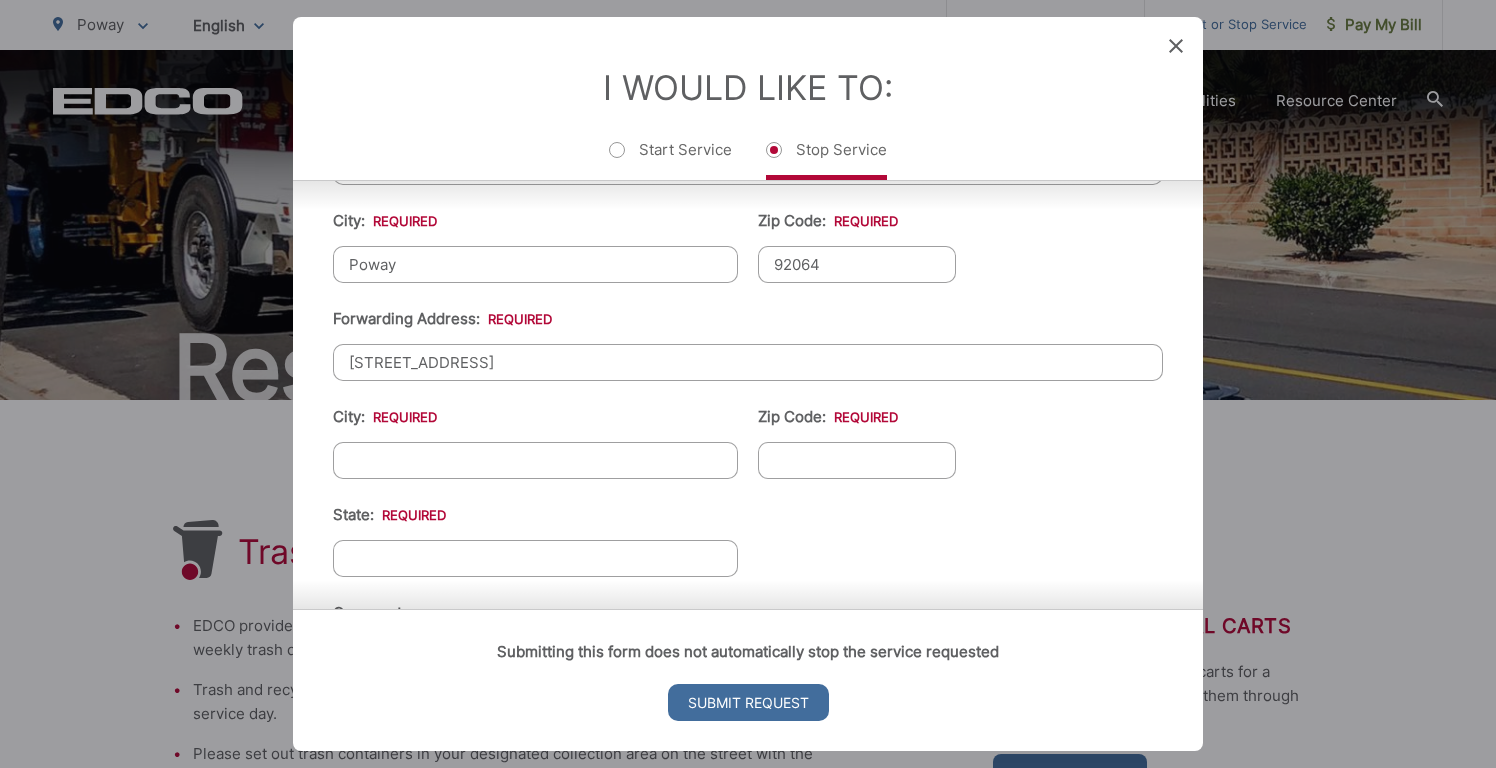 type on "[STREET_ADDRESS]" 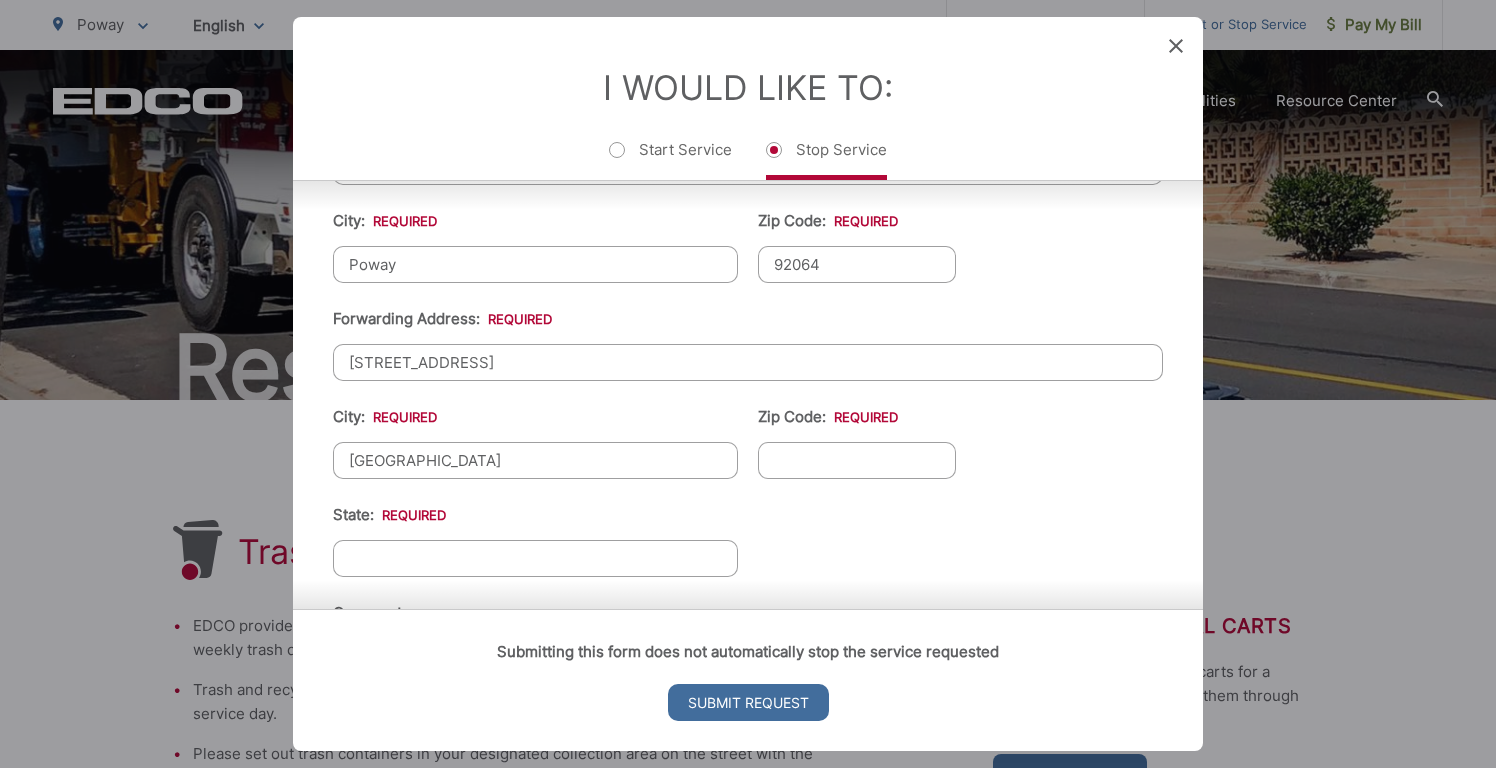 type on "[GEOGRAPHIC_DATA]" 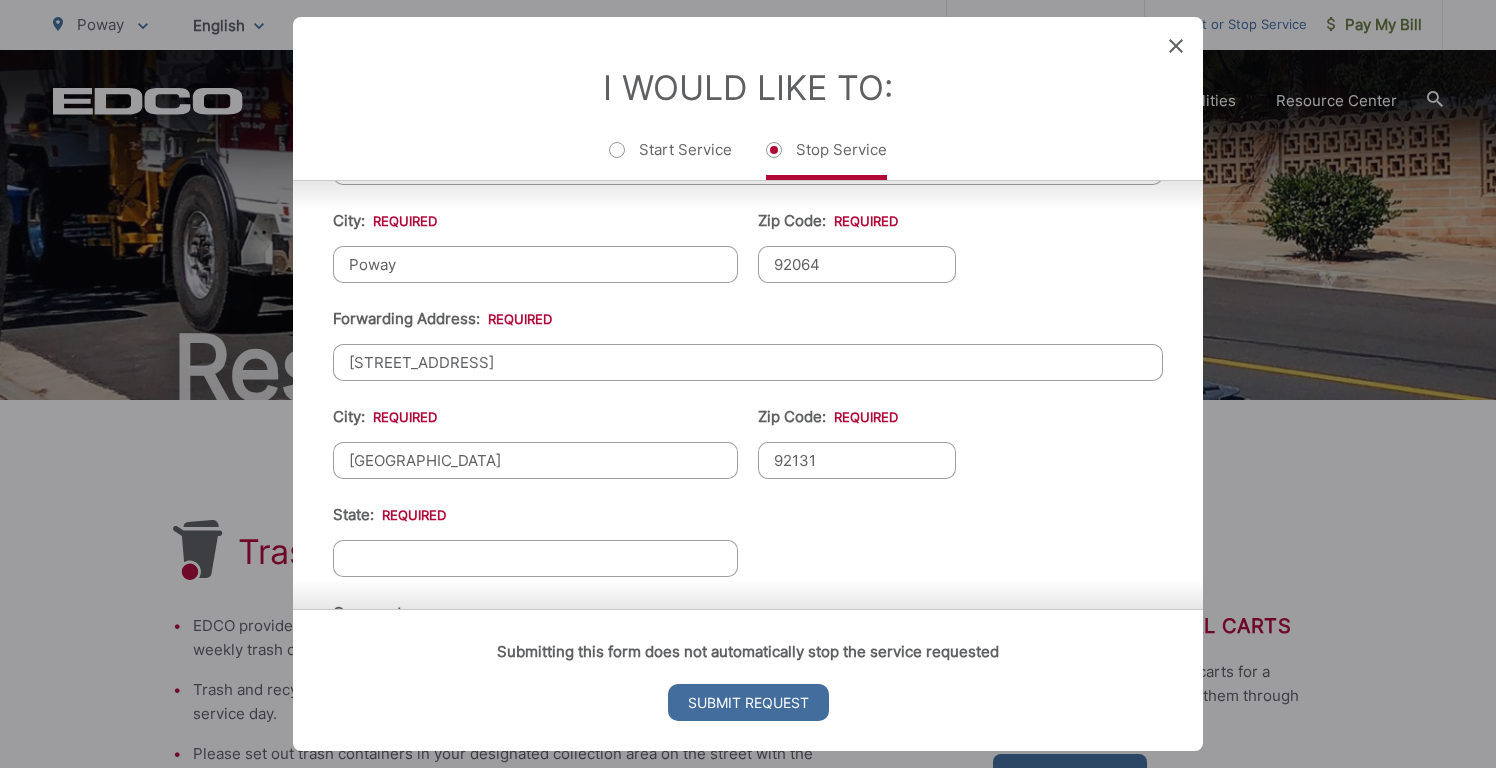 type on "92131" 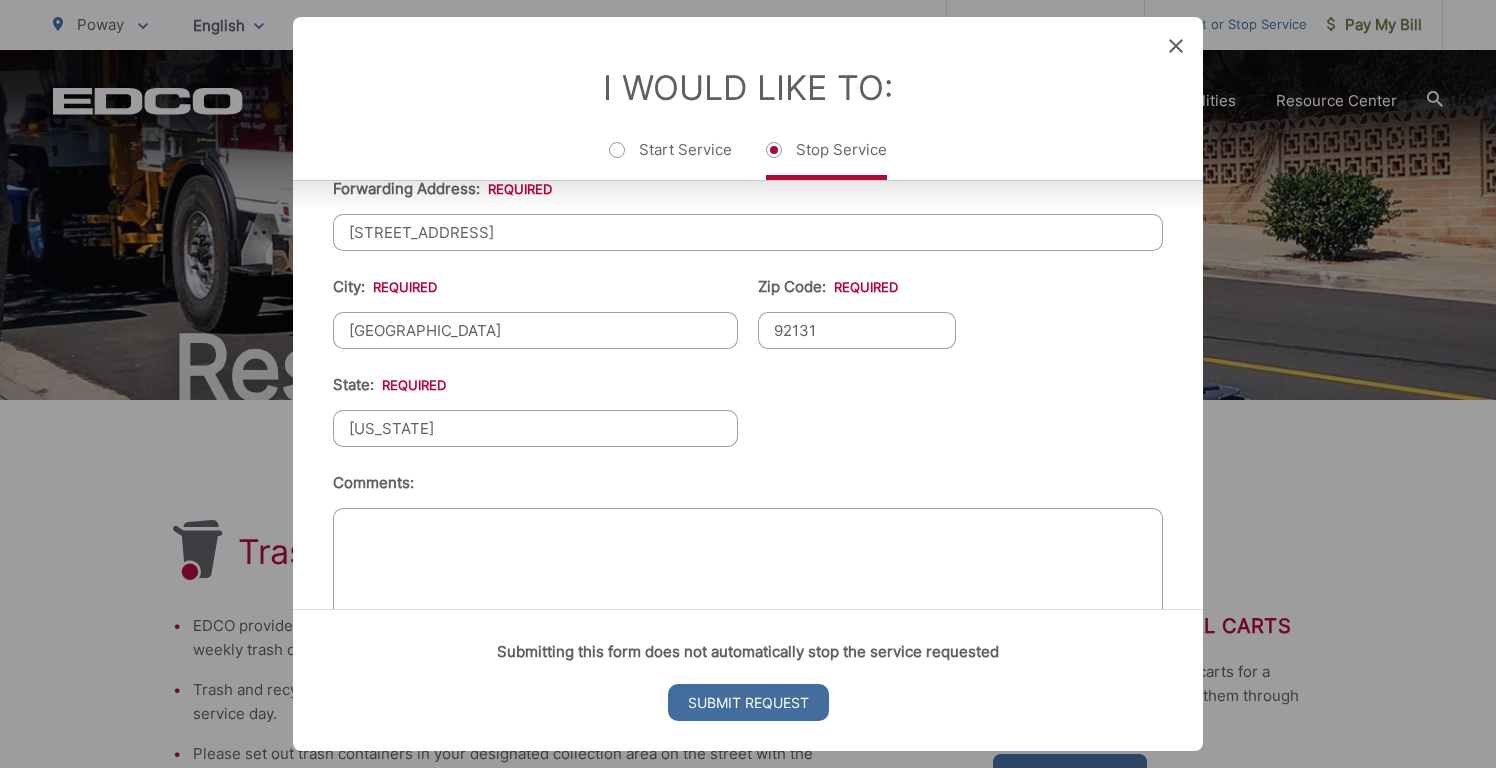 scroll, scrollTop: 872, scrollLeft: 0, axis: vertical 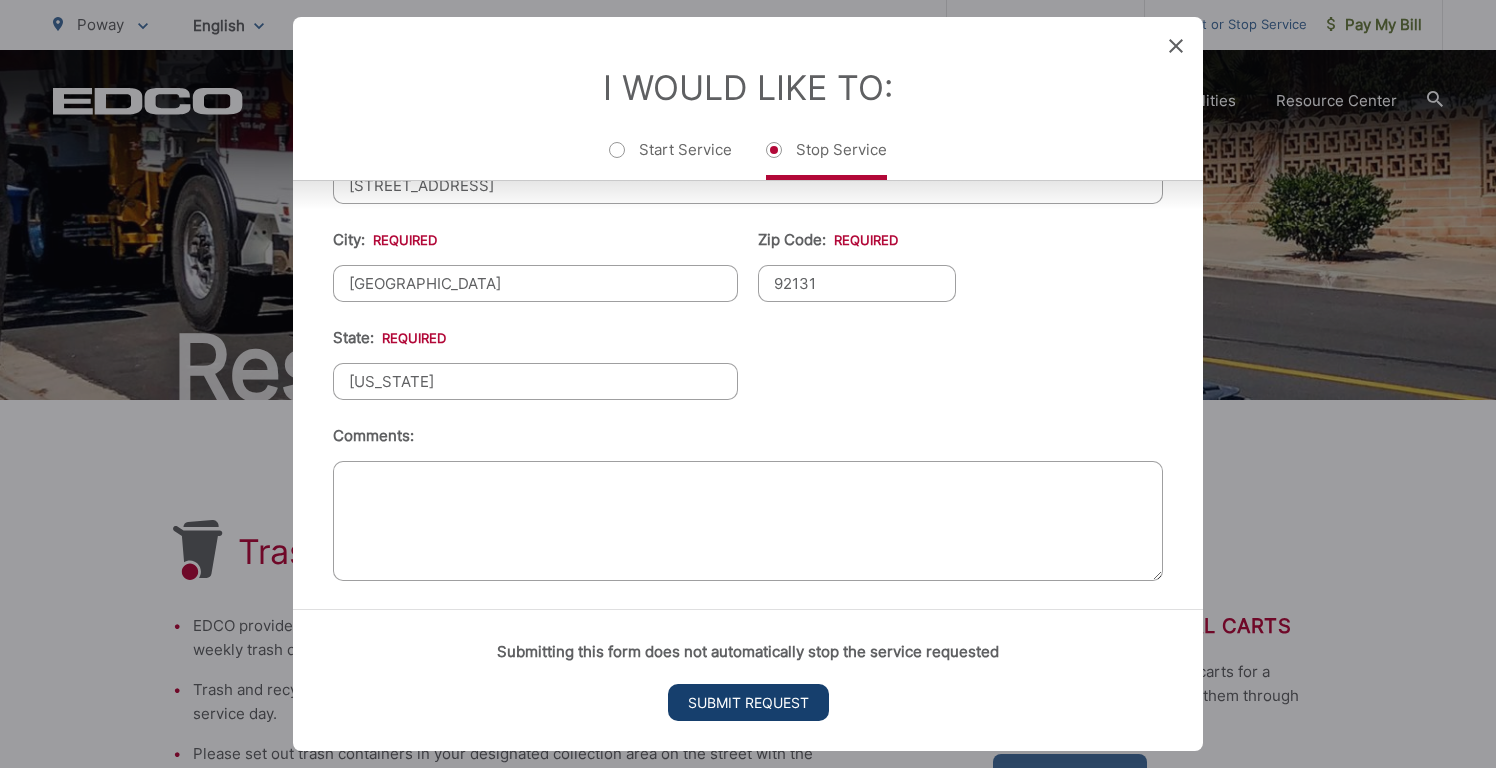 type on "[US_STATE]" 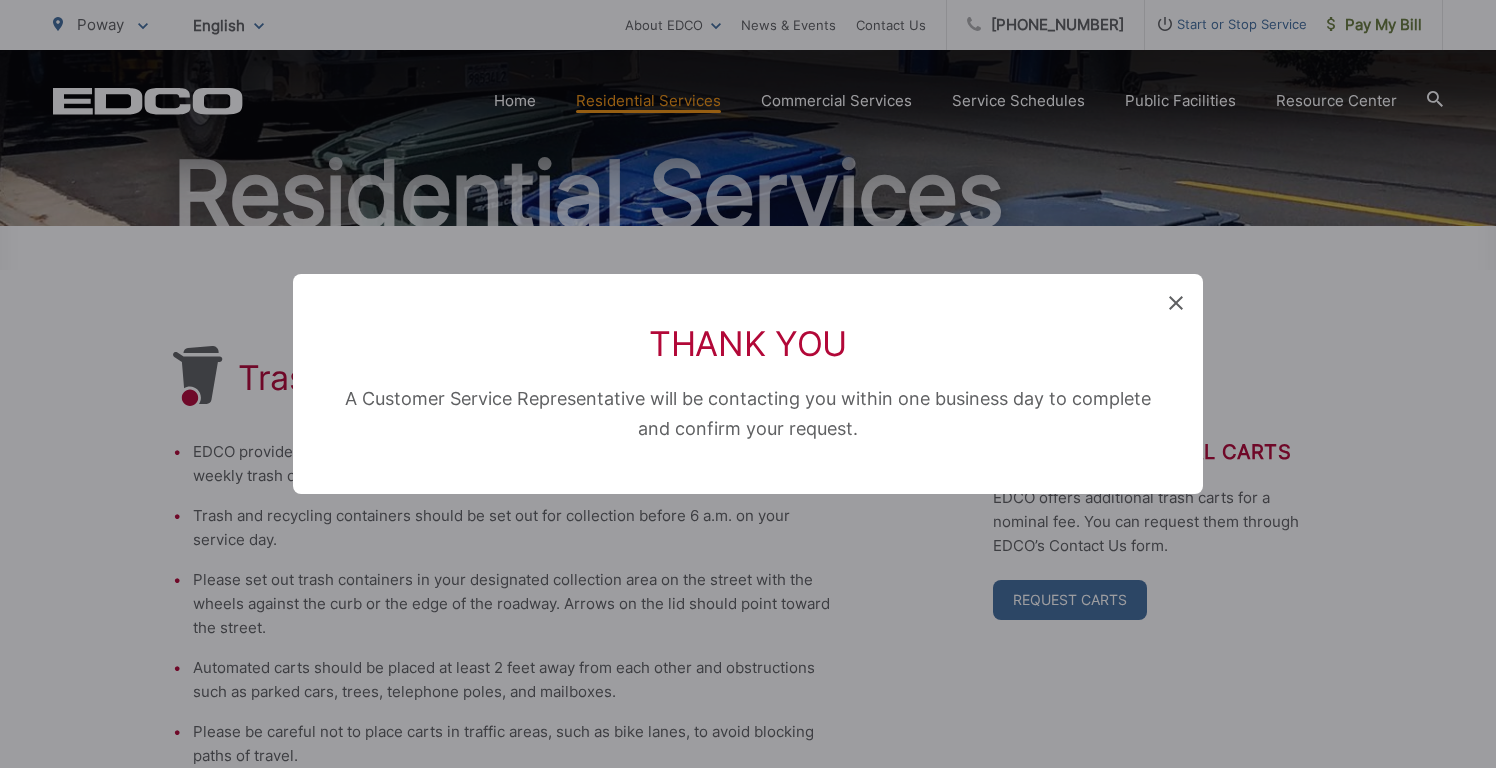 scroll, scrollTop: 0, scrollLeft: 0, axis: both 